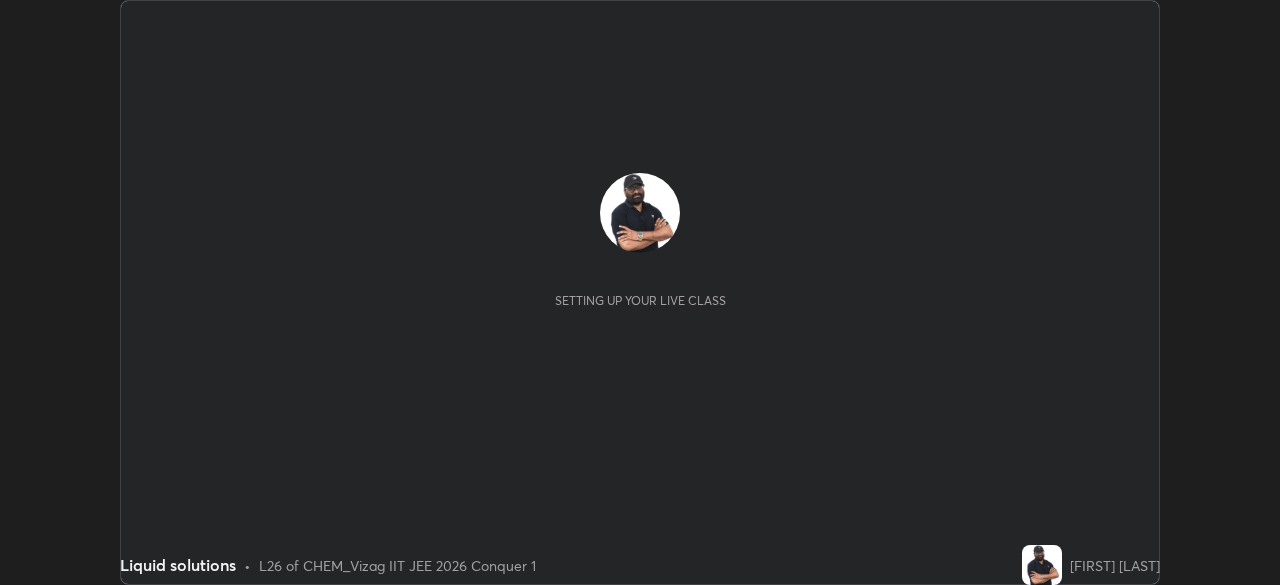 scroll, scrollTop: 0, scrollLeft: 0, axis: both 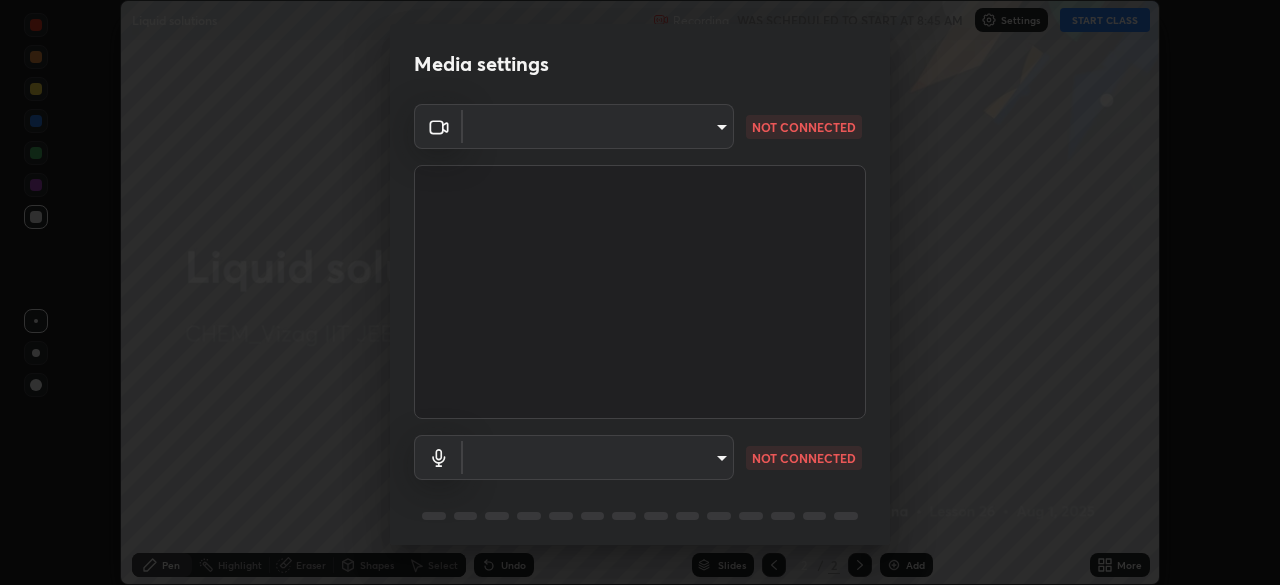 type on "5cd5b9fb78d5569c0b74246750c6e04ef28b8d5fe1a500b9a58a9a3e1cade160" 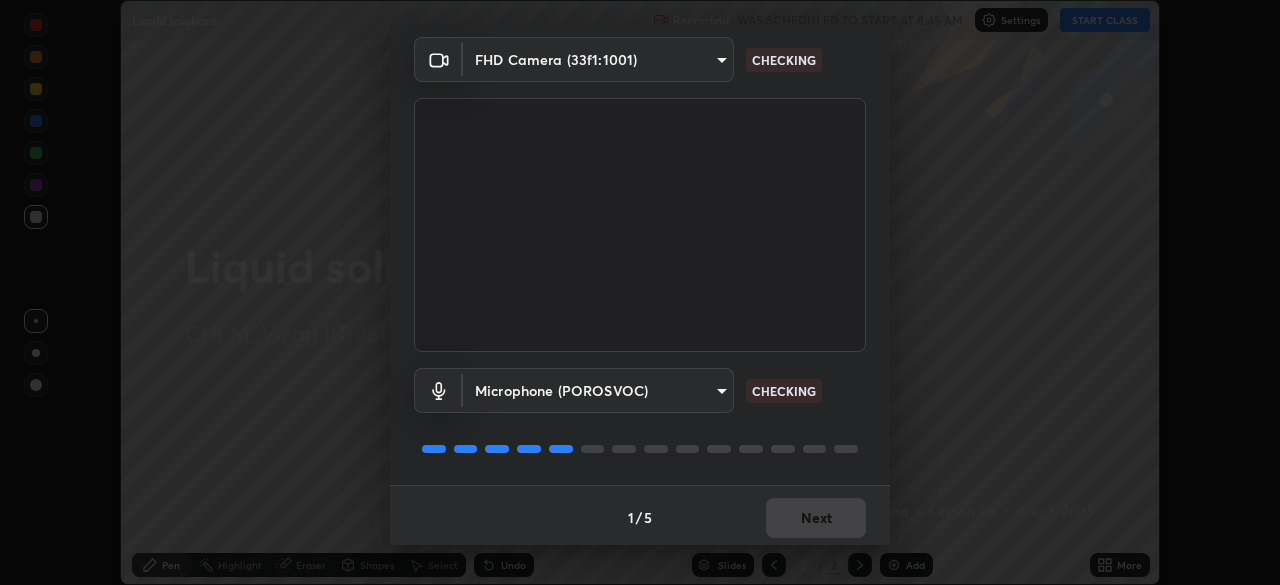 scroll, scrollTop: 71, scrollLeft: 0, axis: vertical 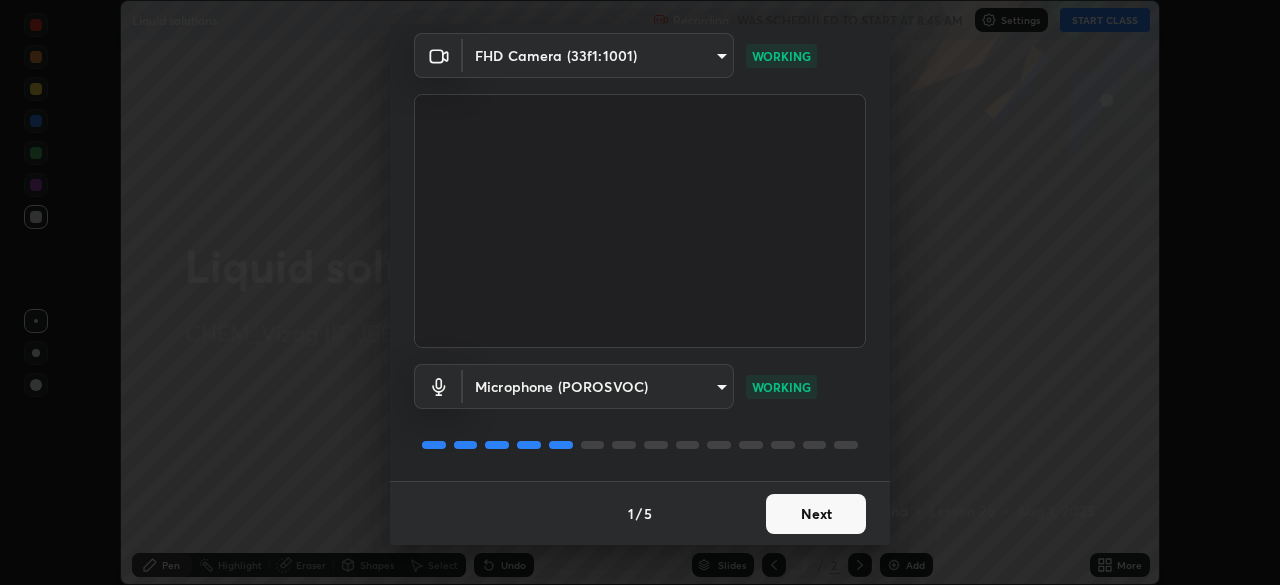 click at bounding box center [640, 445] 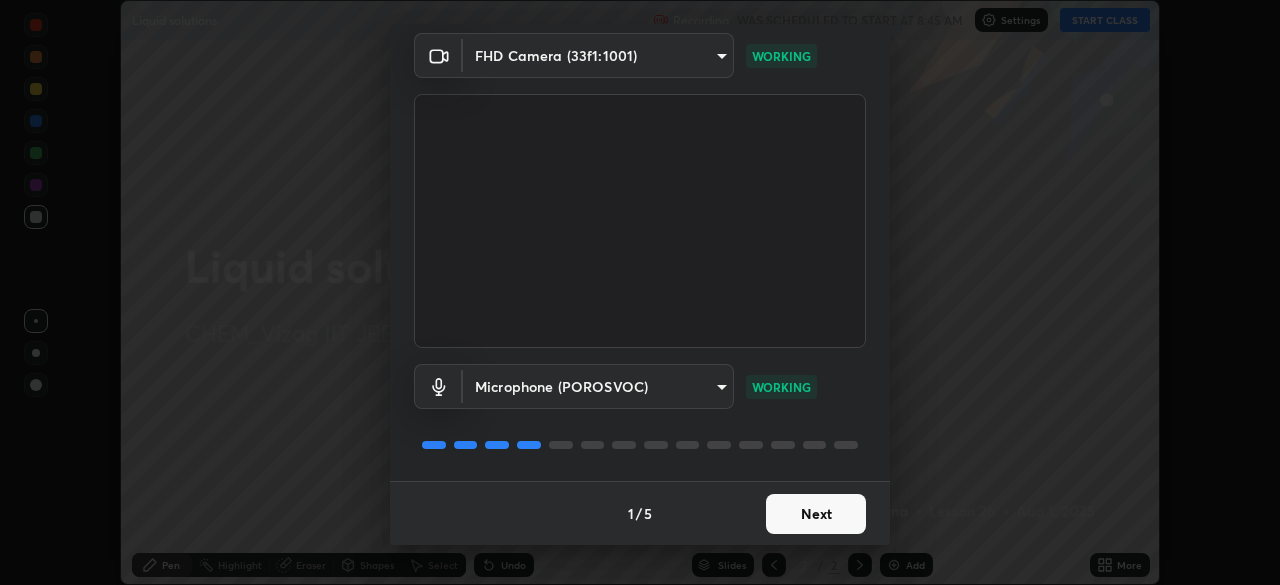 click on "Next" at bounding box center [816, 514] 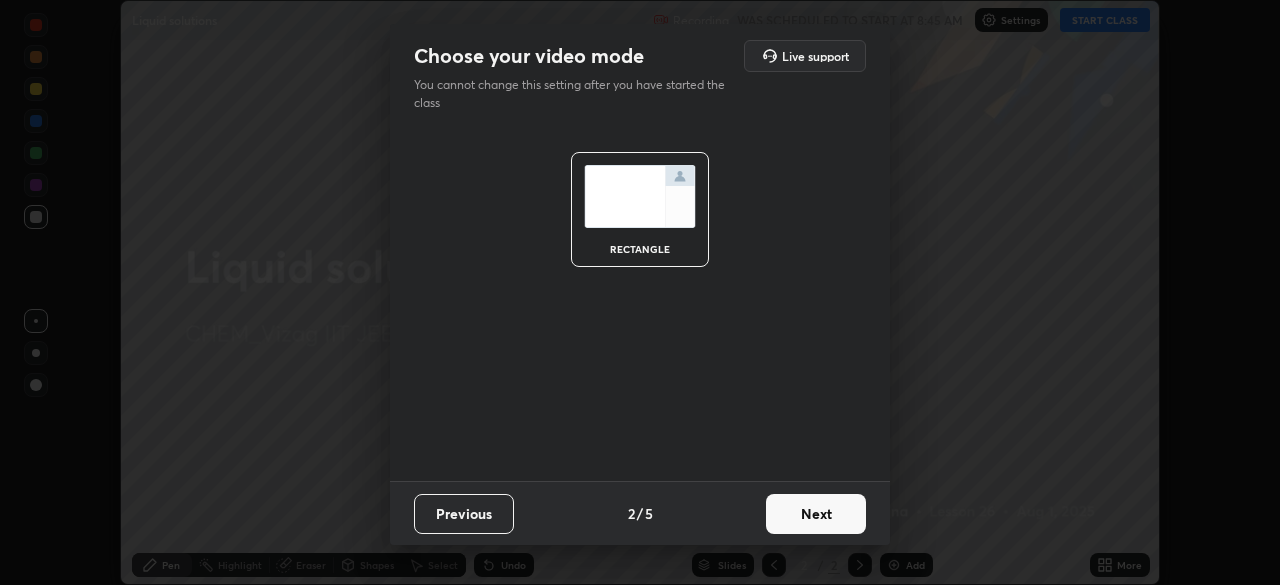 scroll, scrollTop: 0, scrollLeft: 0, axis: both 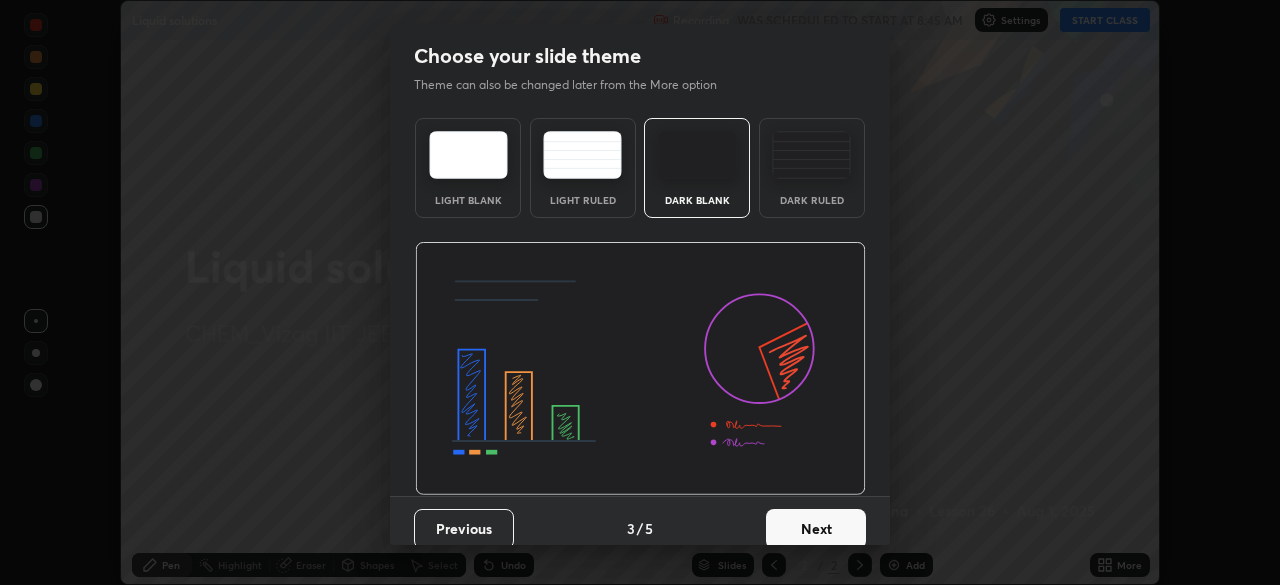click on "Next" at bounding box center [816, 529] 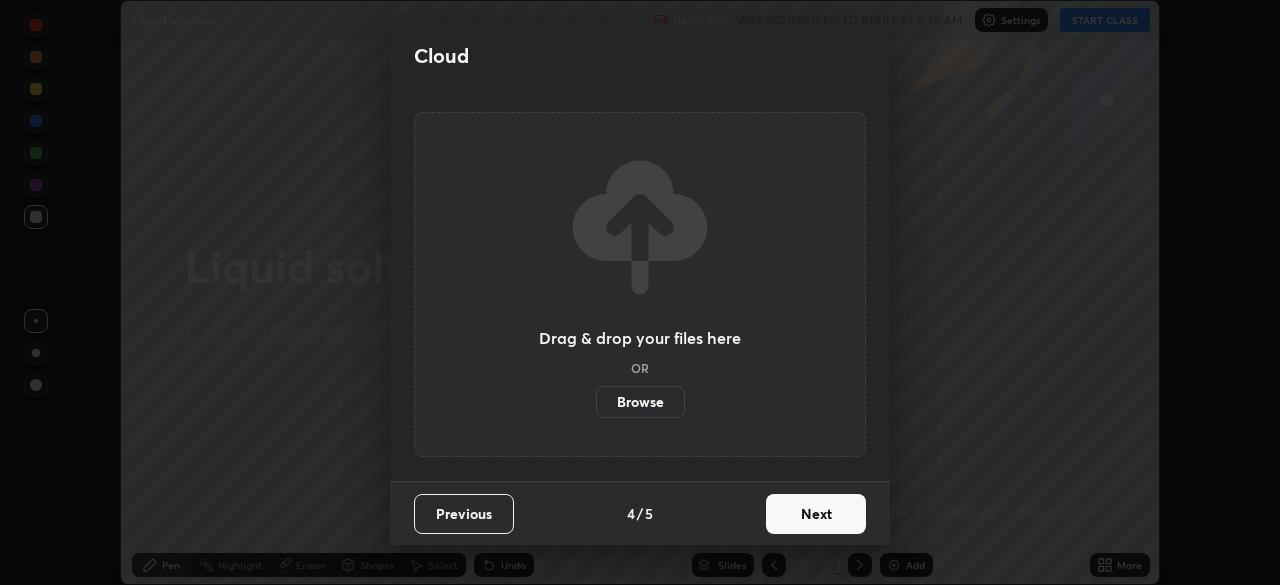 click on "Next" at bounding box center (816, 514) 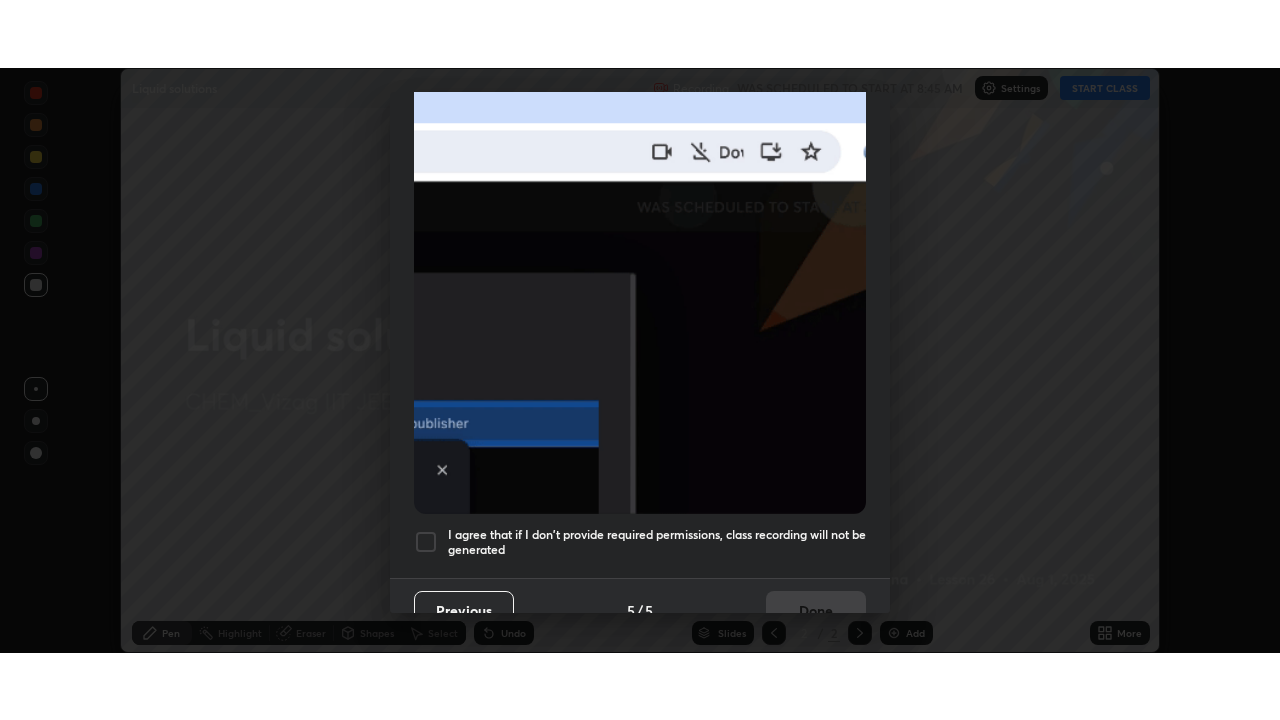 scroll, scrollTop: 479, scrollLeft: 0, axis: vertical 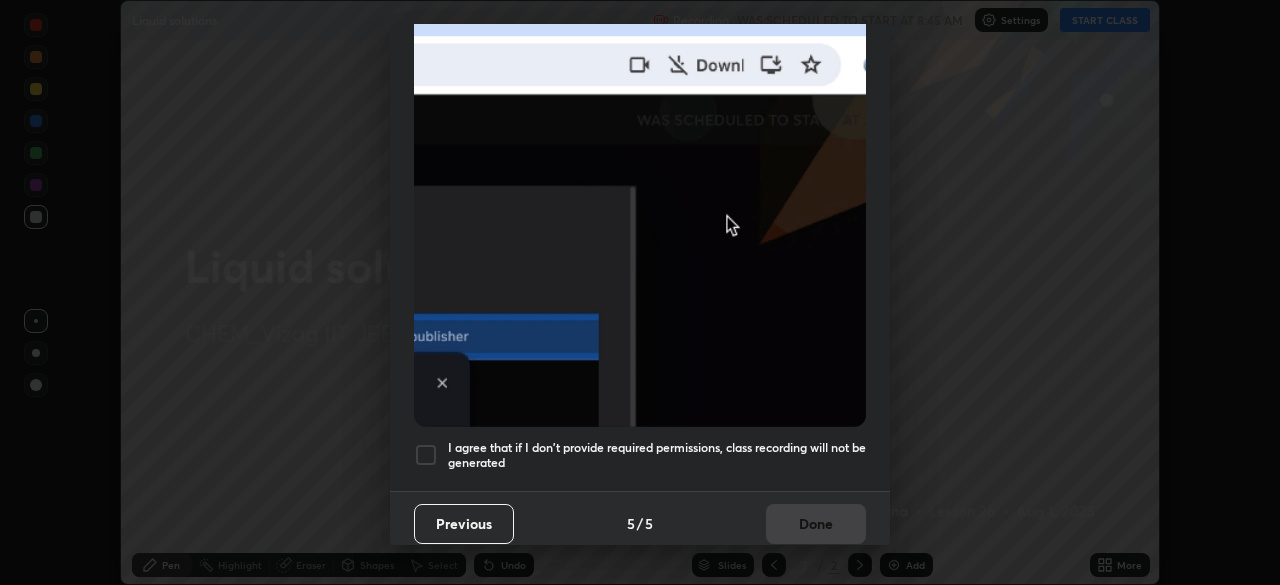 click on "I agree that if I don't provide required permissions, class recording will not be generated" at bounding box center [657, 455] 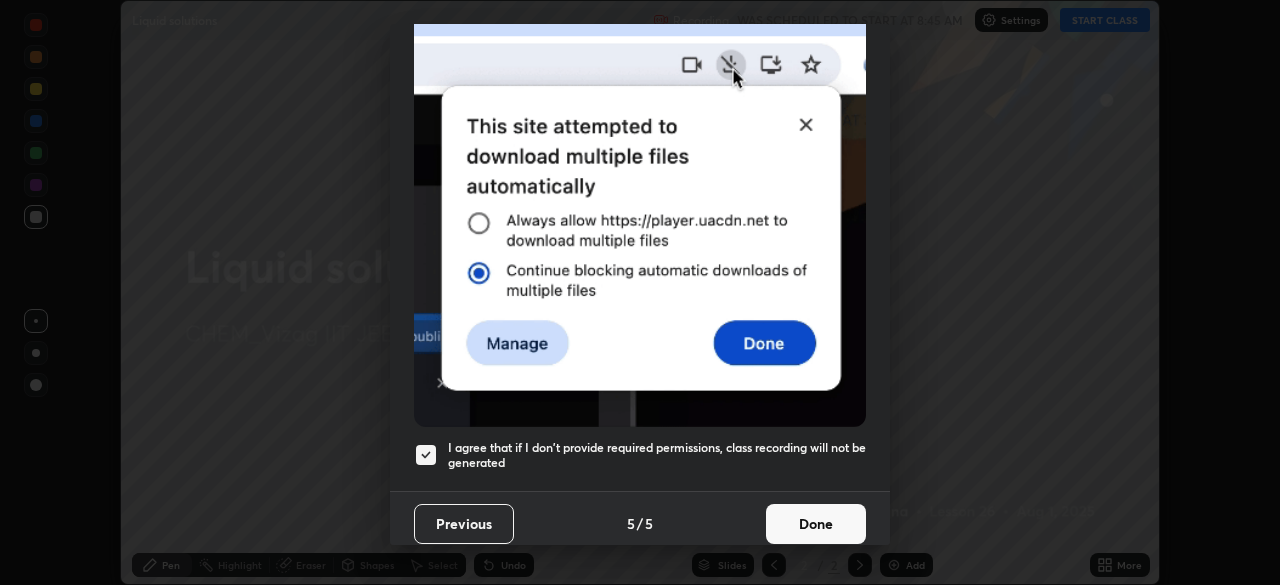click on "Done" at bounding box center (816, 524) 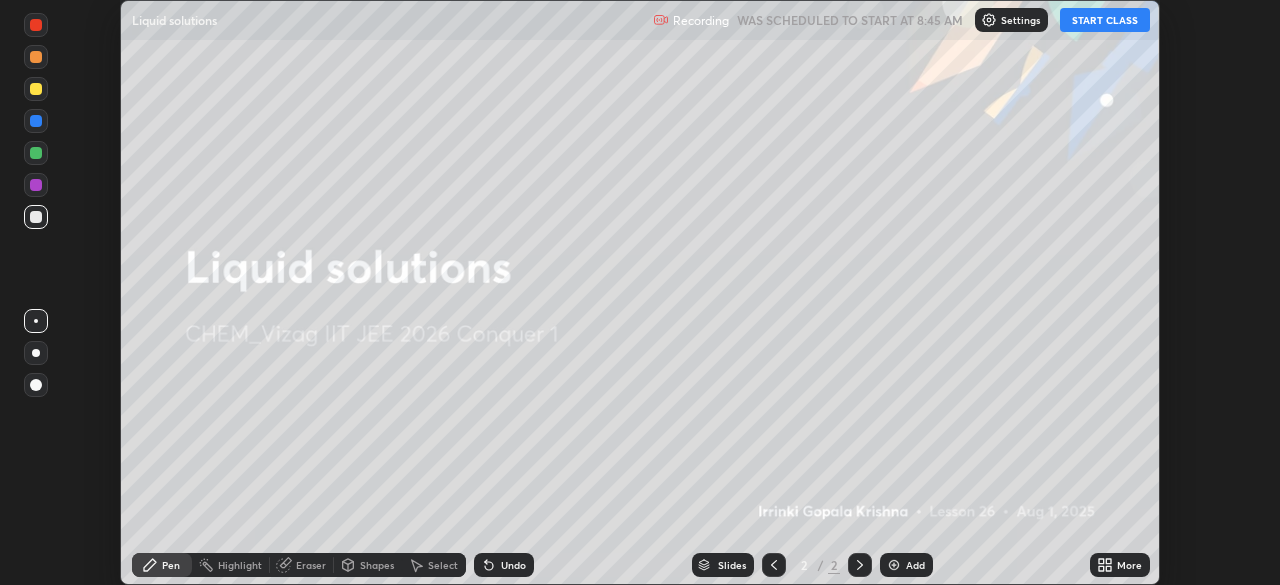 click on "Add" at bounding box center [906, 565] 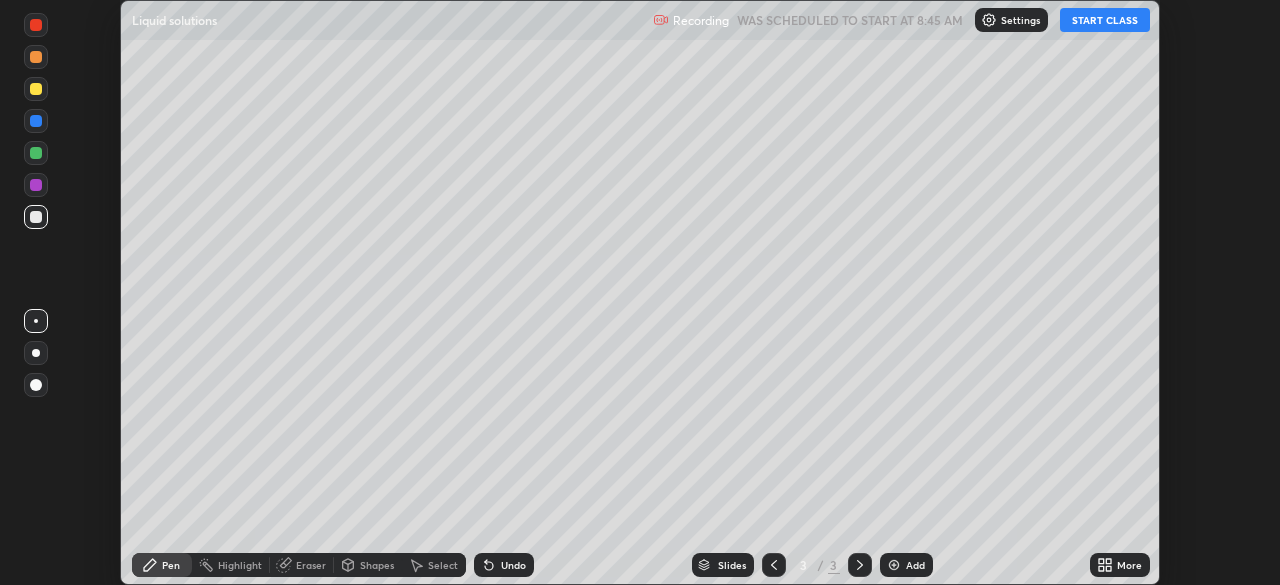 click 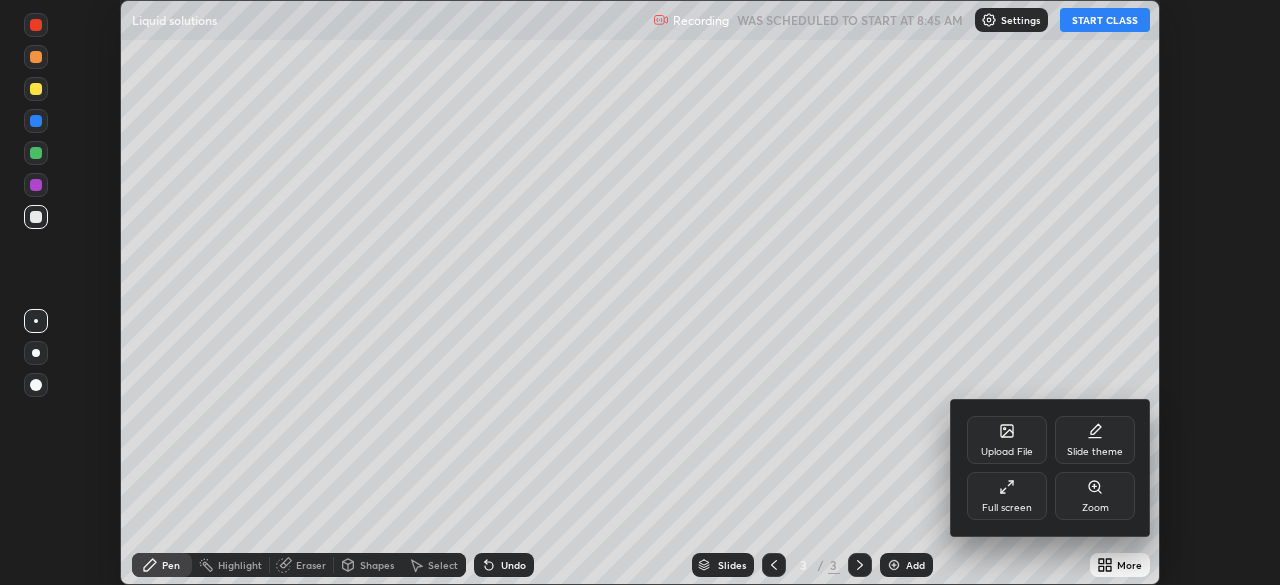 click on "Full screen" at bounding box center [1007, 496] 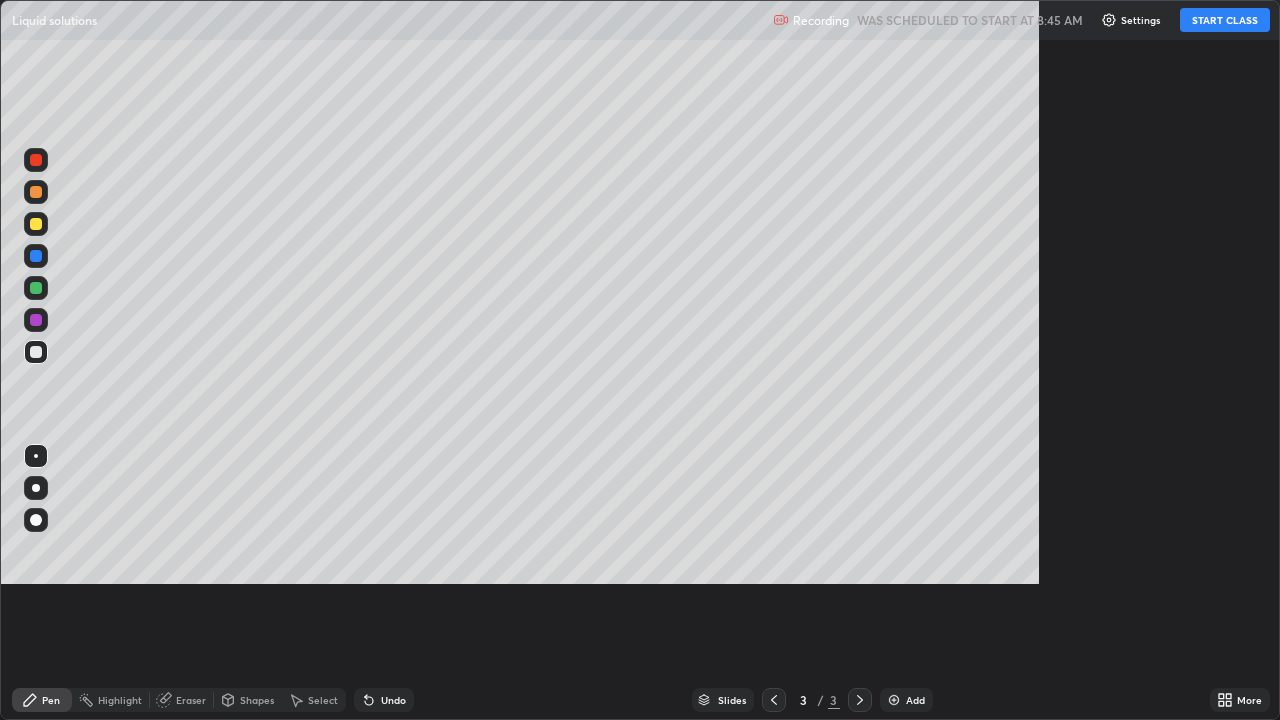 scroll, scrollTop: 99280, scrollLeft: 98720, axis: both 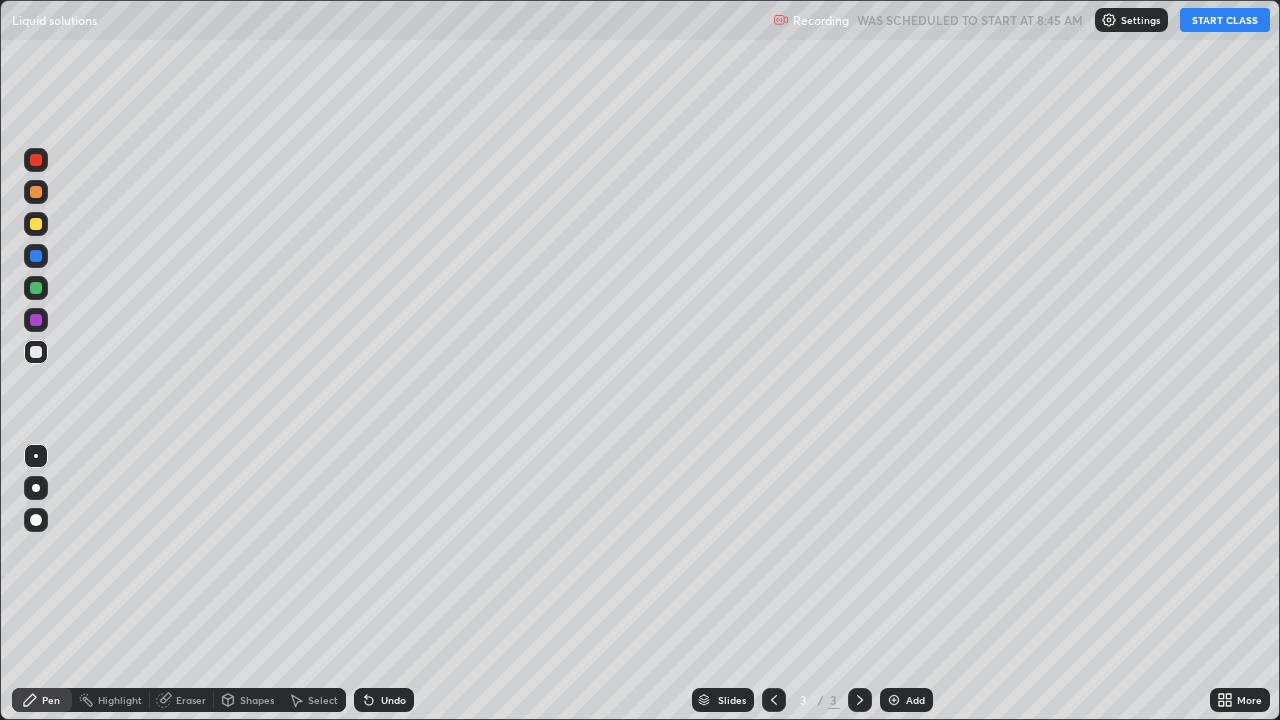 click on "START CLASS" at bounding box center (1225, 20) 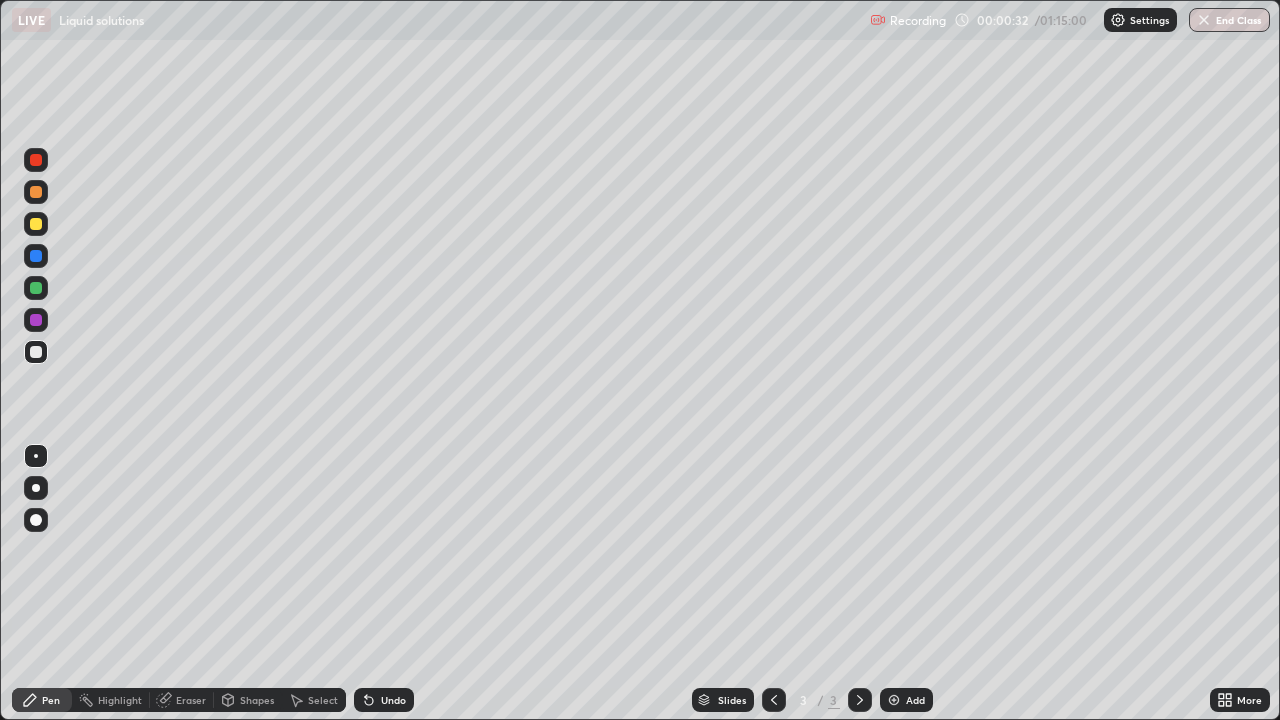 click at bounding box center [36, 224] 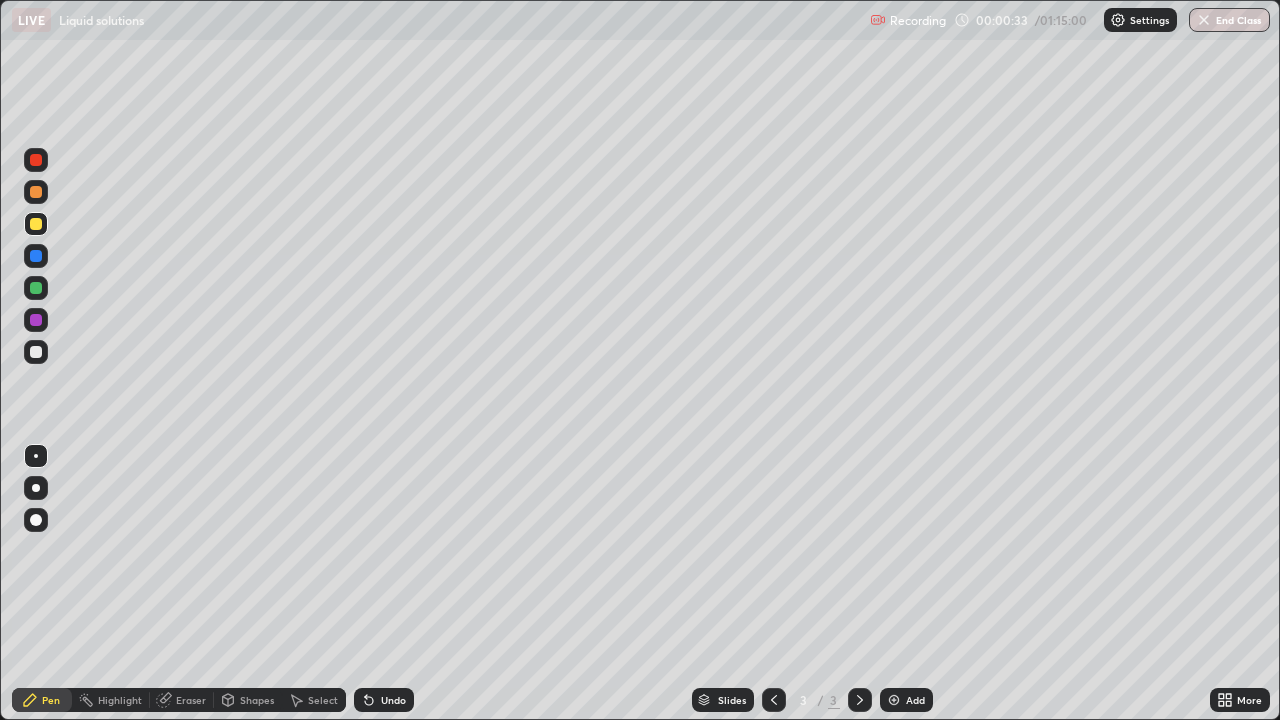 click at bounding box center [36, 520] 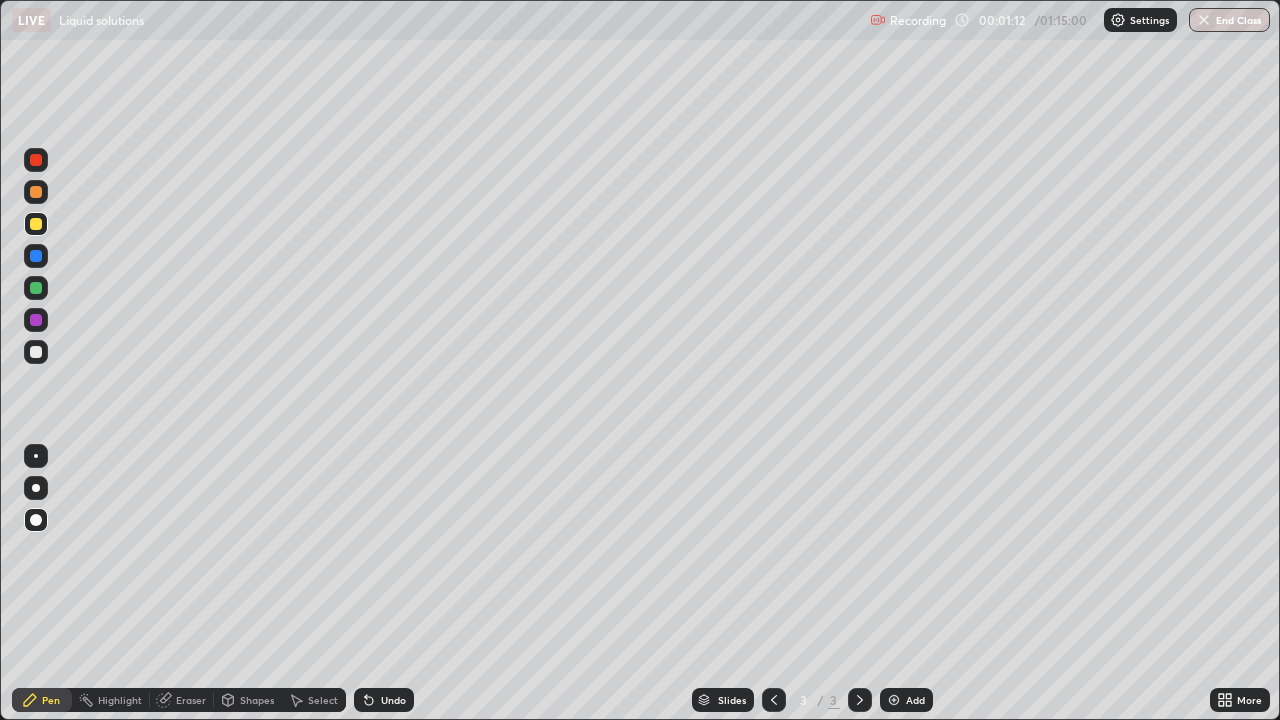 click at bounding box center (36, 352) 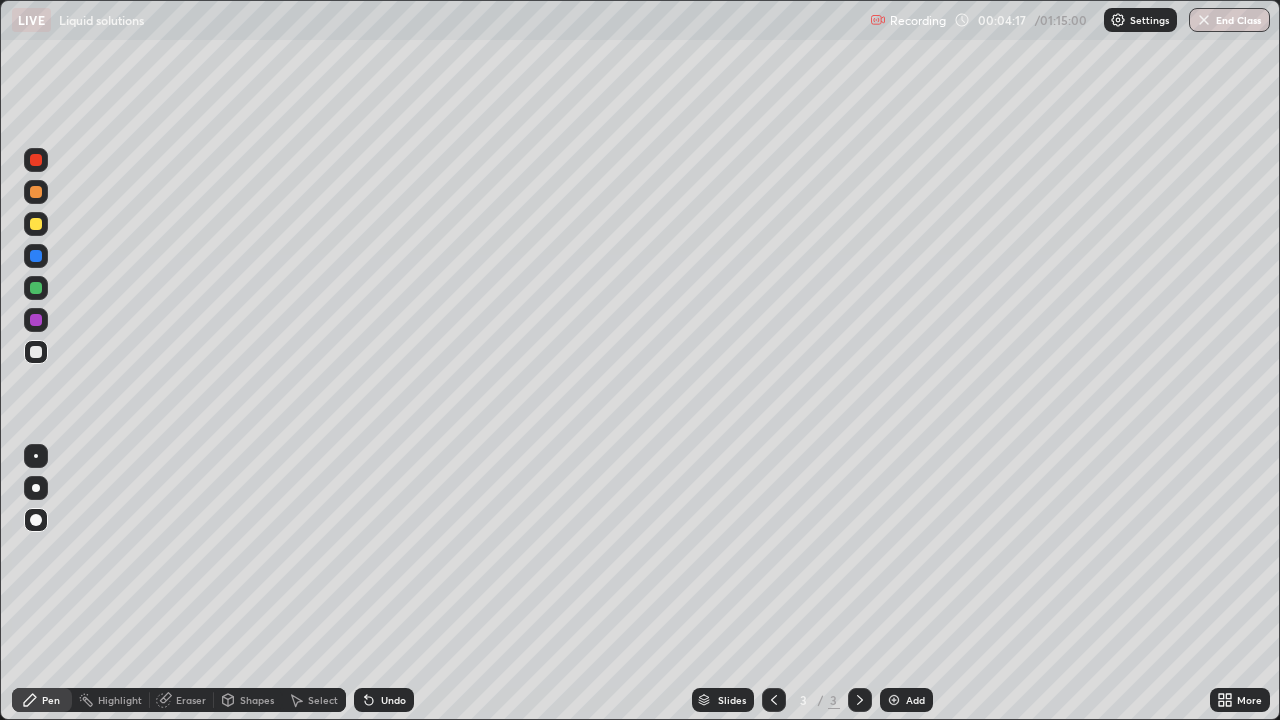 click at bounding box center [894, 700] 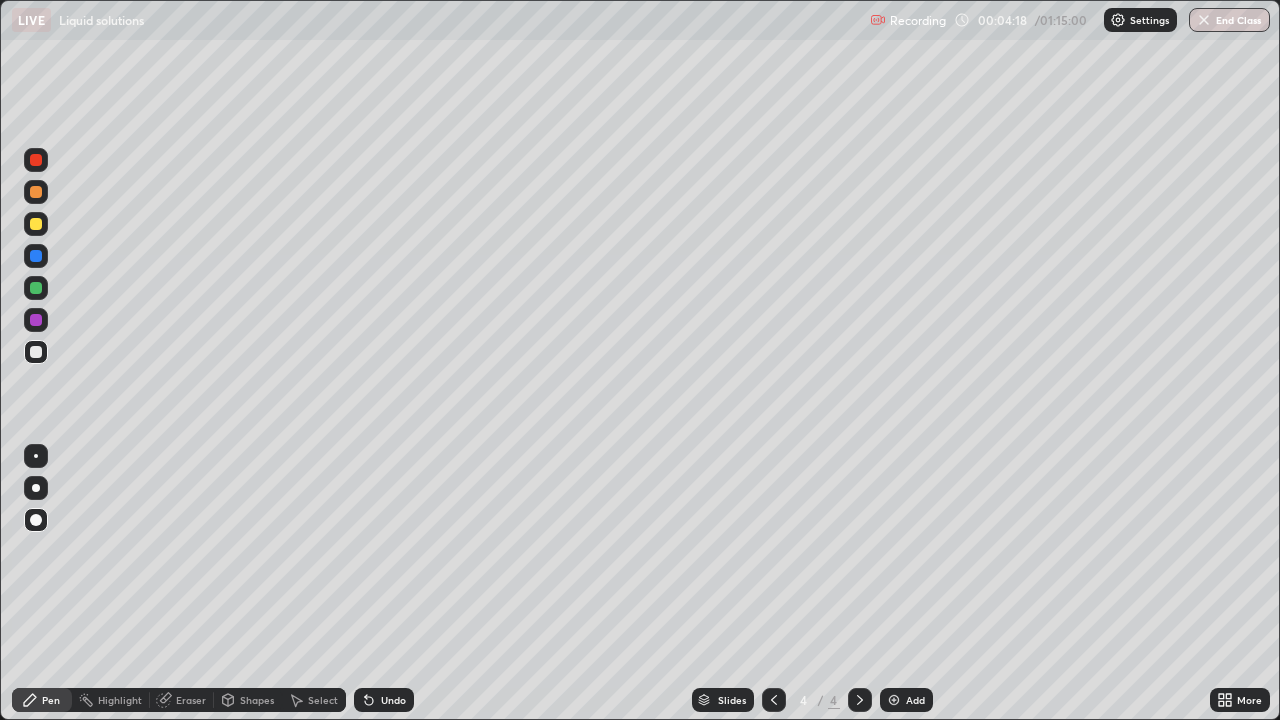 click at bounding box center [36, 224] 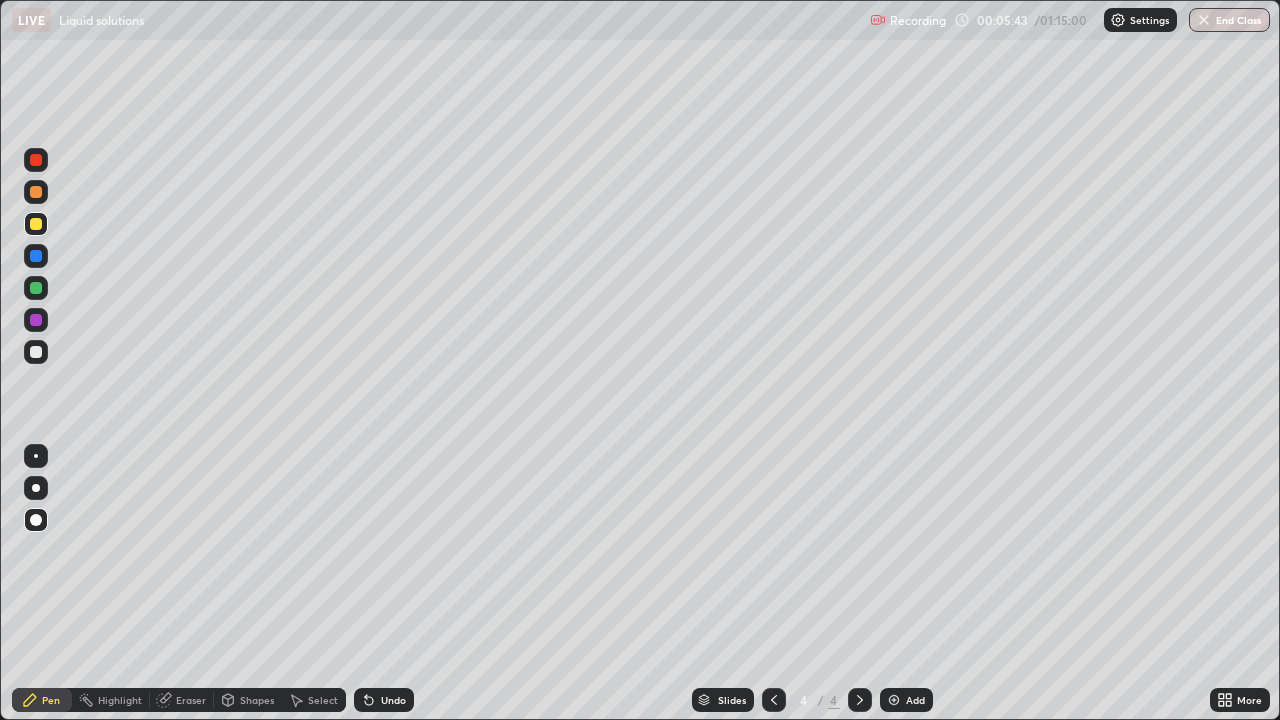 click at bounding box center (36, 352) 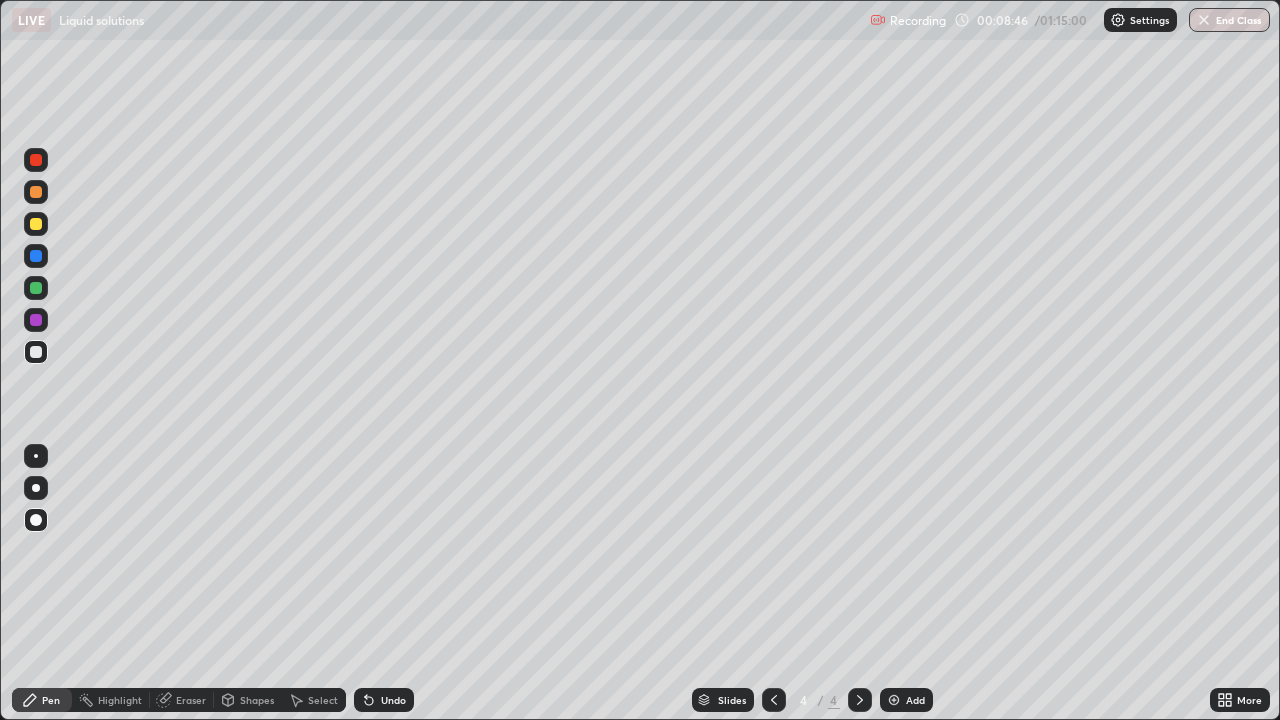 click on "Undo" at bounding box center [384, 700] 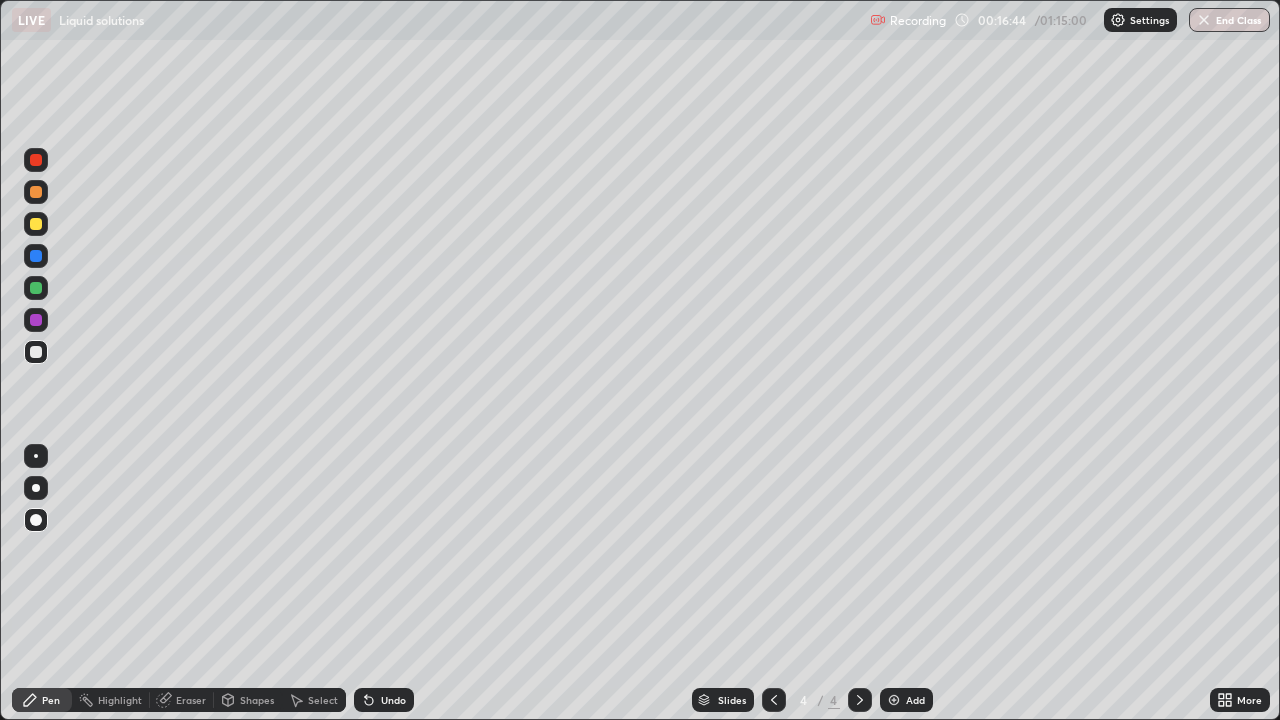 click at bounding box center [894, 700] 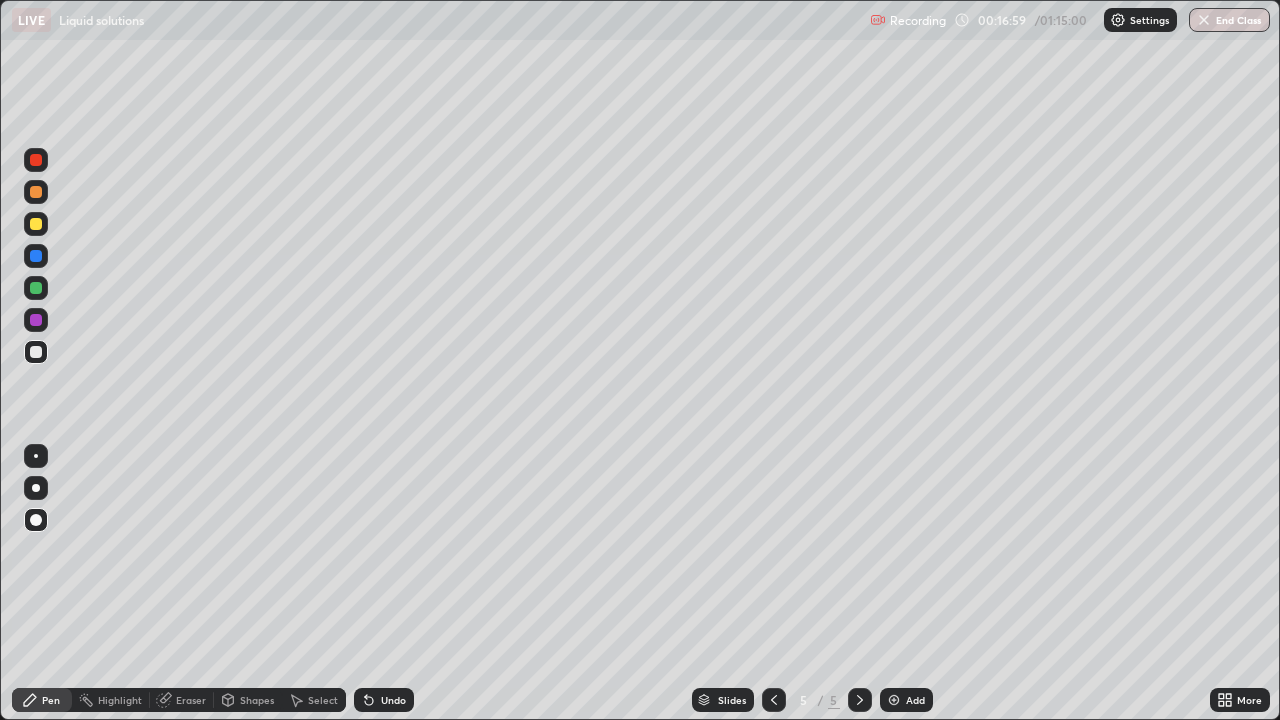 click at bounding box center (36, 224) 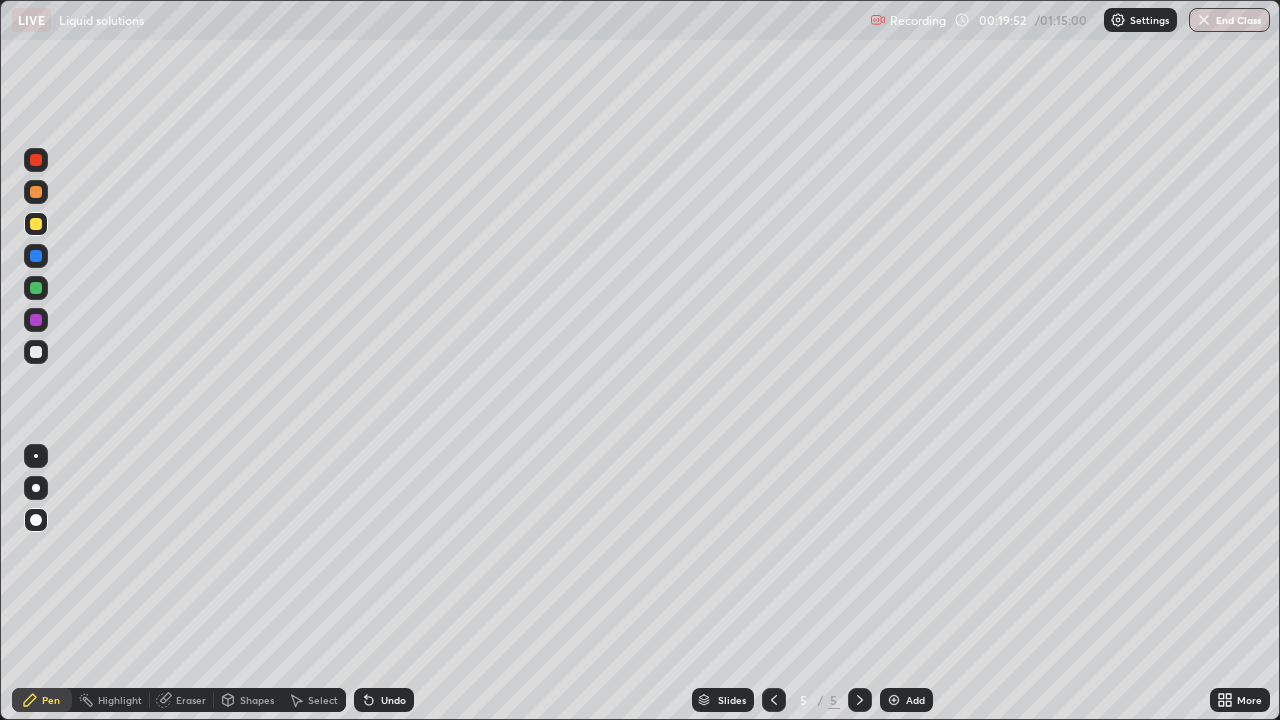 click at bounding box center [36, 352] 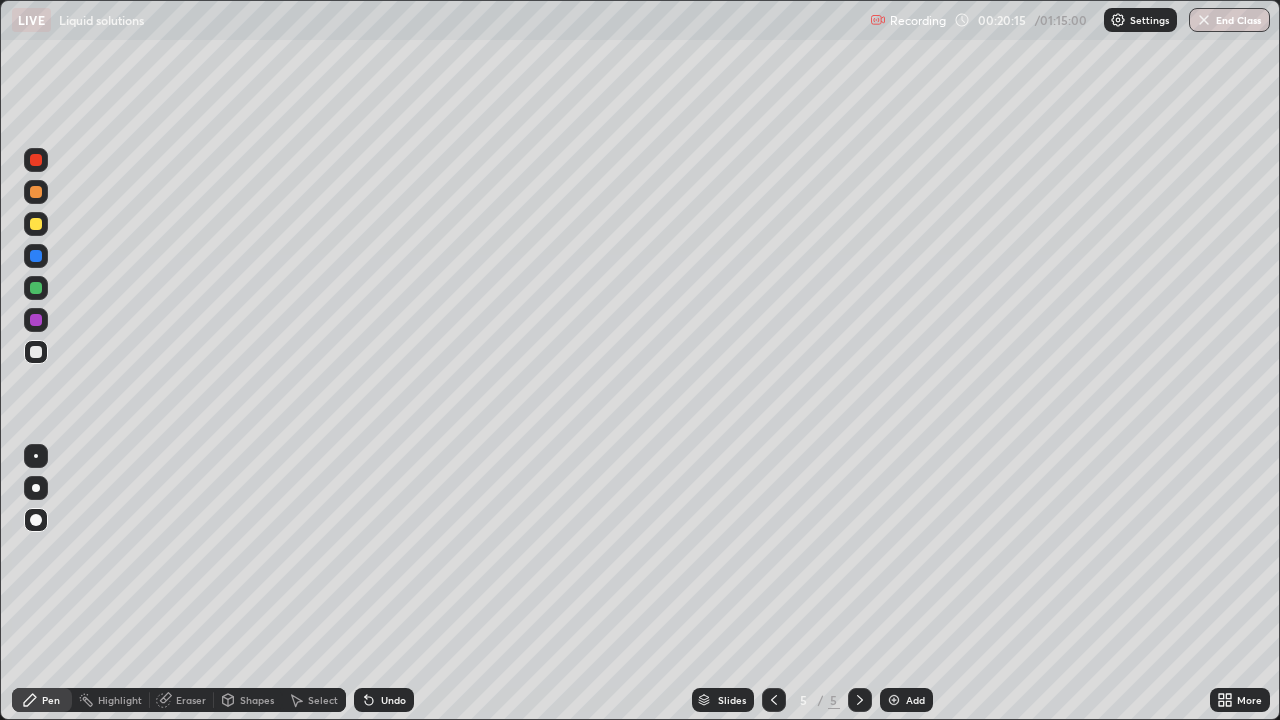 click on "Undo" at bounding box center (393, 700) 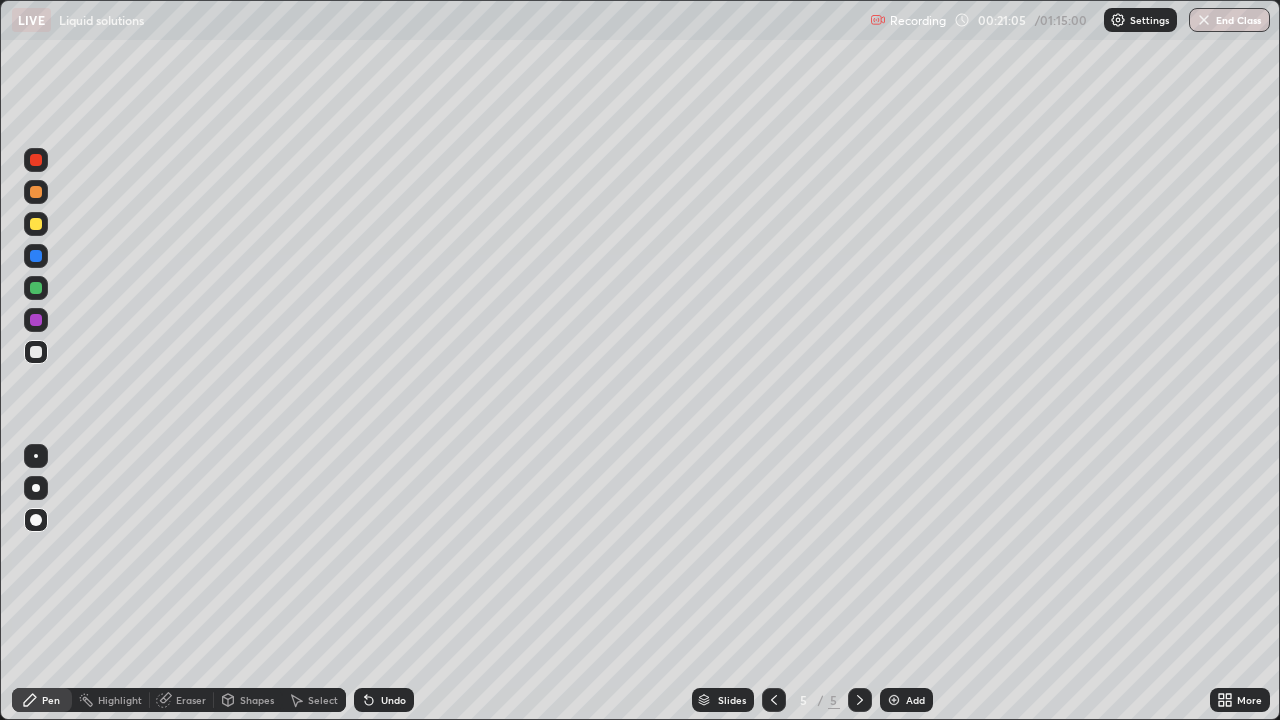click on "Undo" at bounding box center (393, 700) 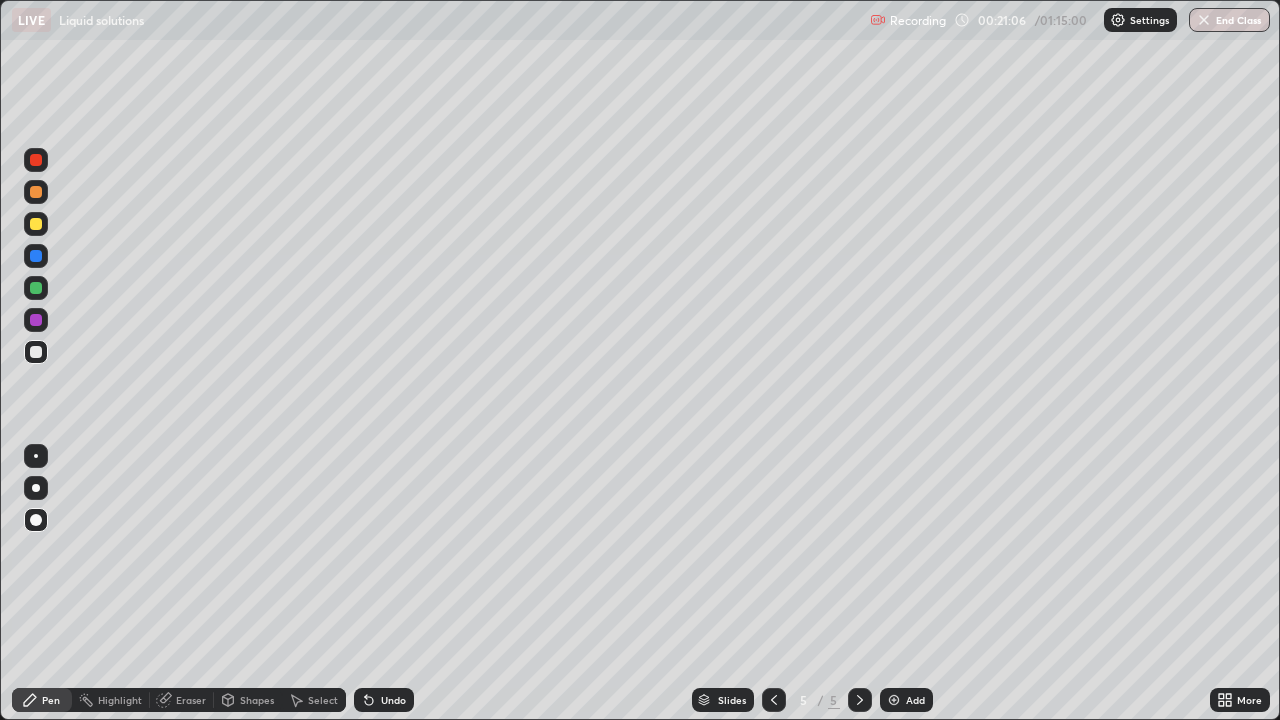 click on "Undo" at bounding box center [393, 700] 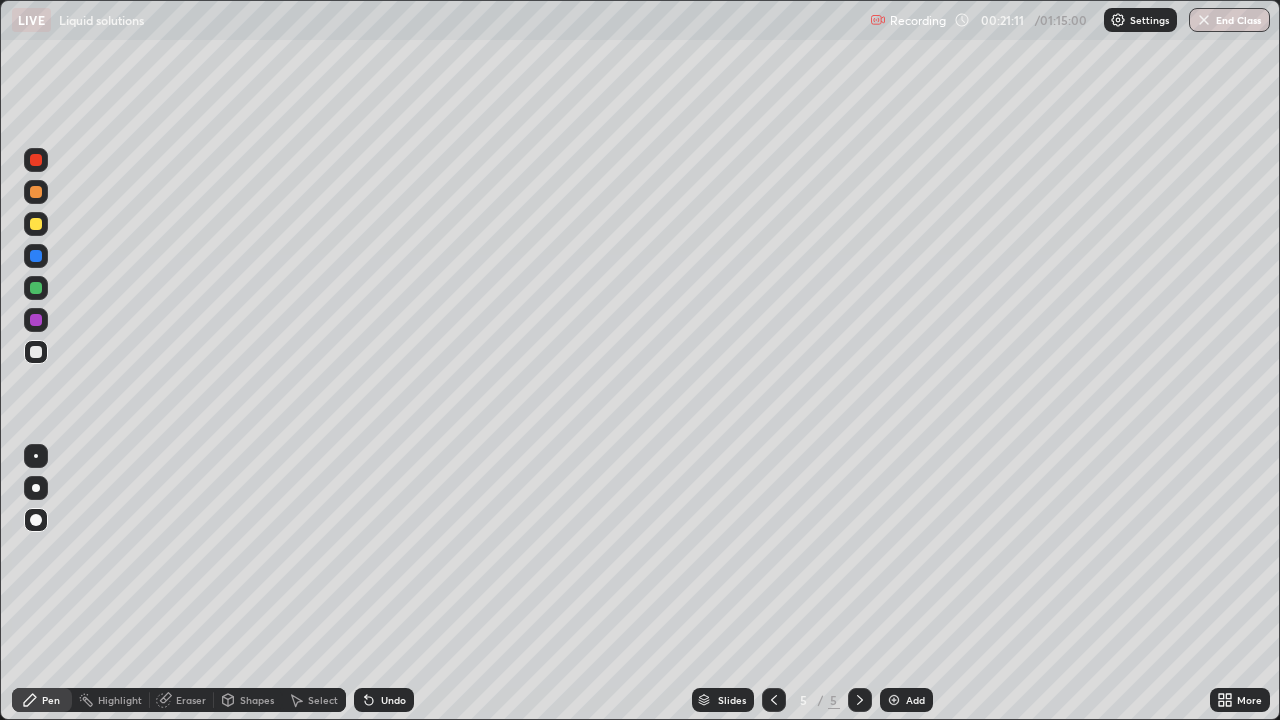 click on "Undo" at bounding box center (393, 700) 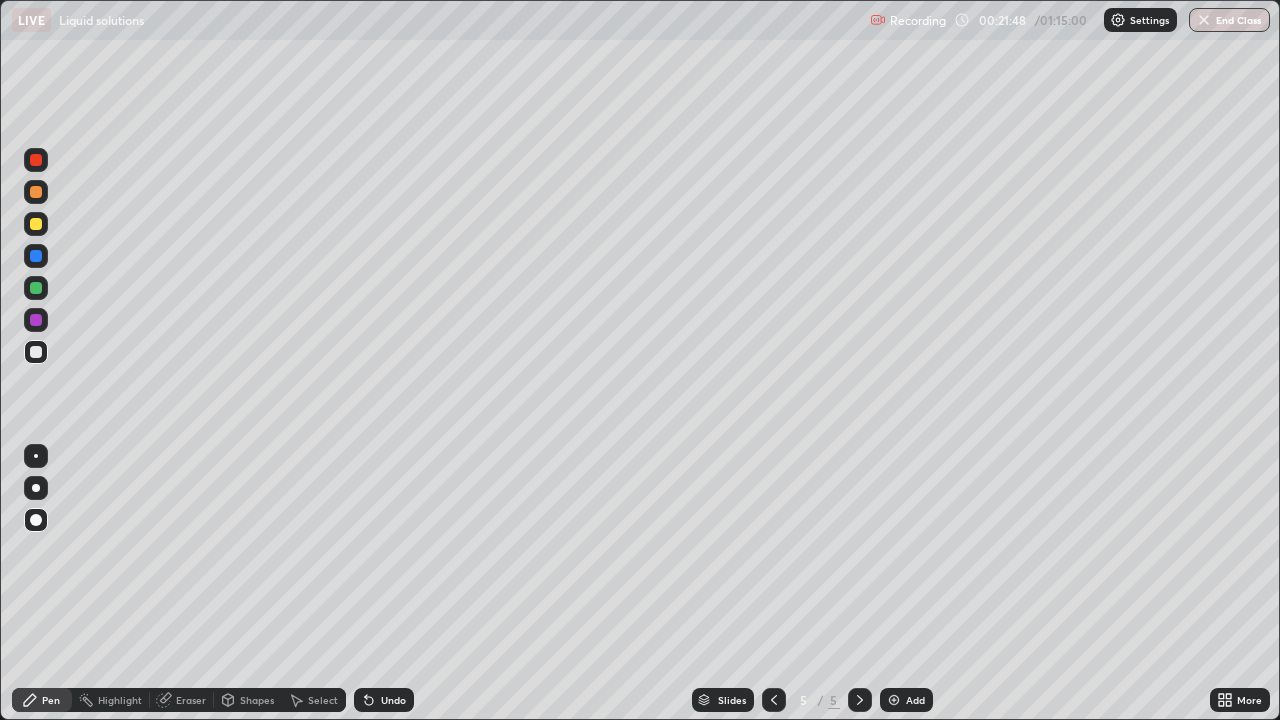 click on "Undo" at bounding box center [393, 700] 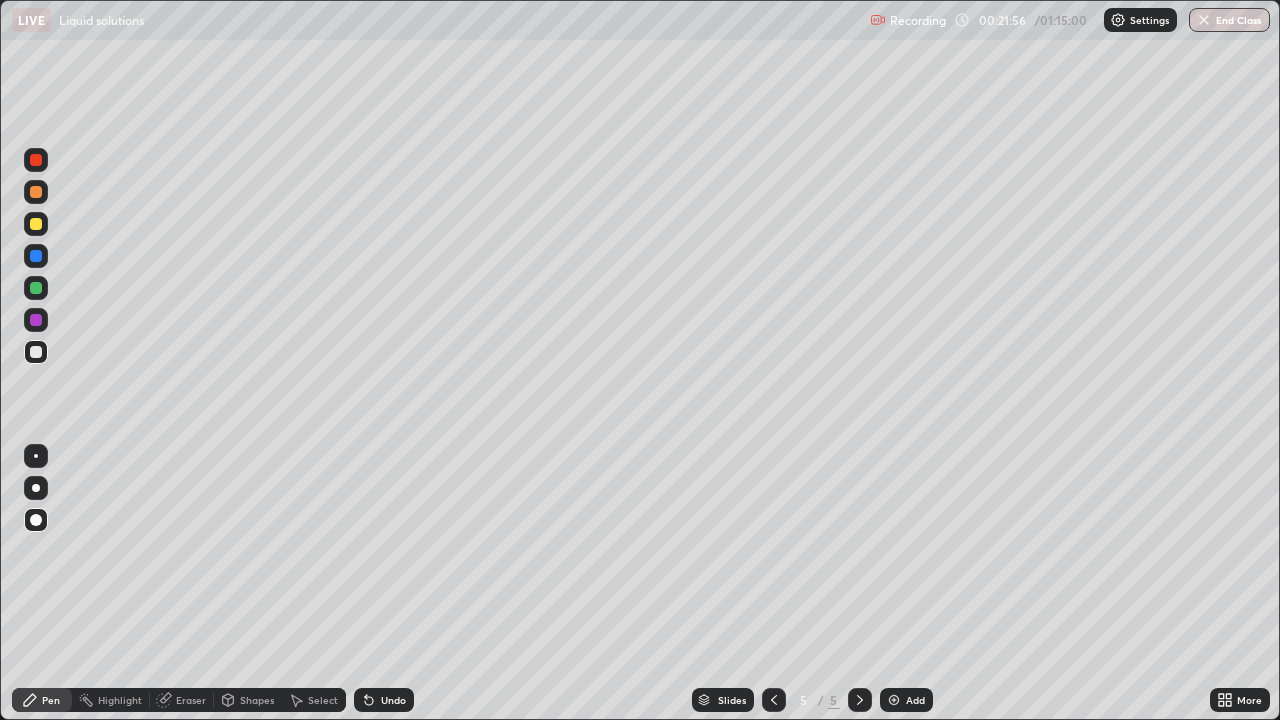 click on "Undo" at bounding box center [384, 700] 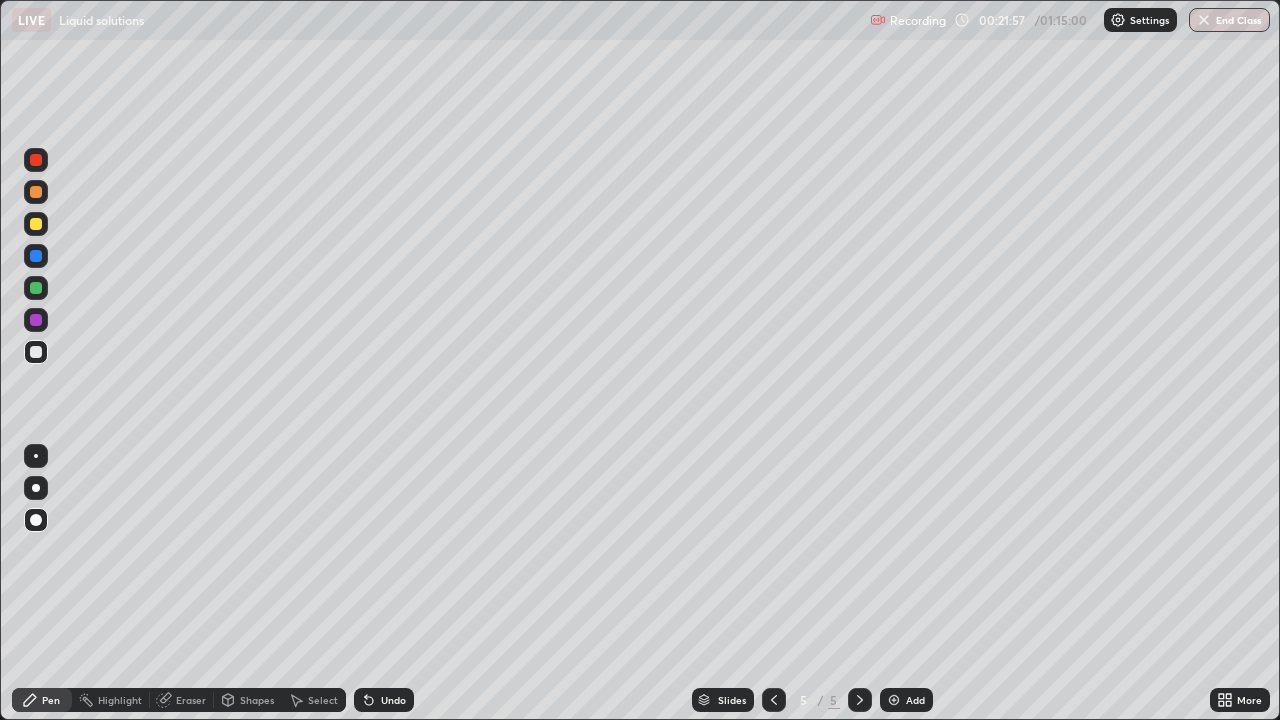 click on "Undo" at bounding box center [393, 700] 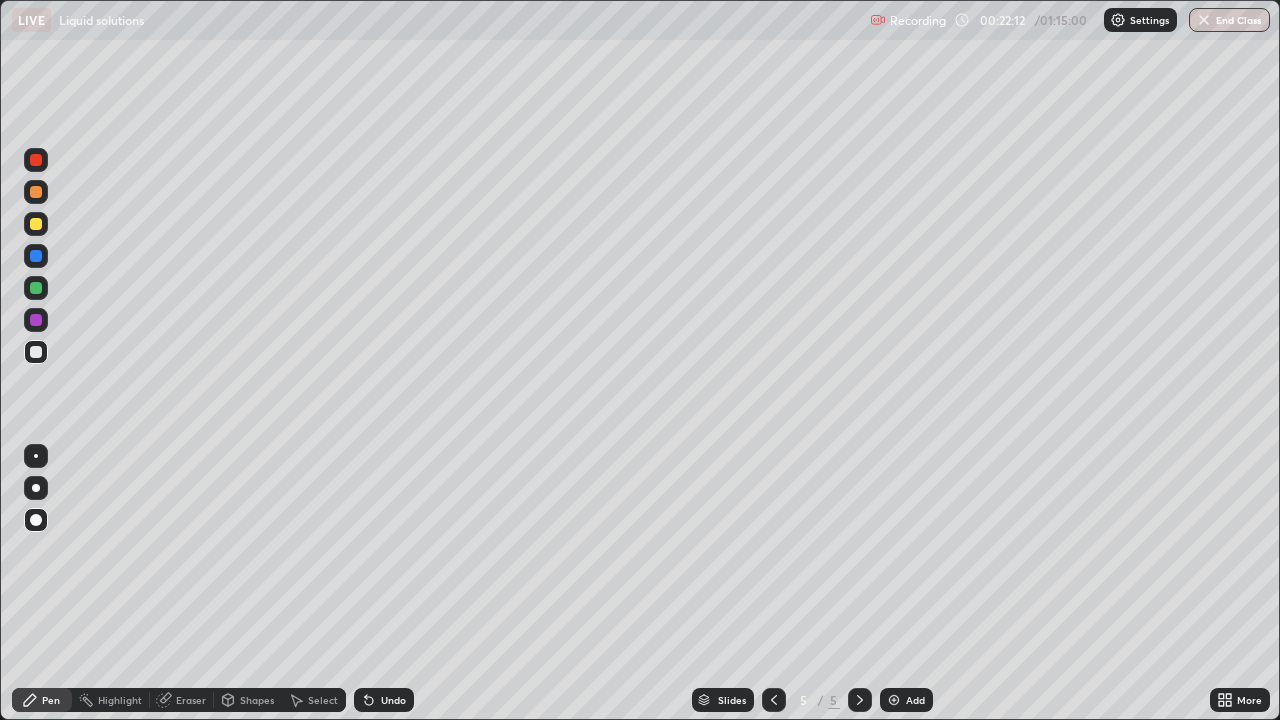 click on "Undo" at bounding box center [393, 700] 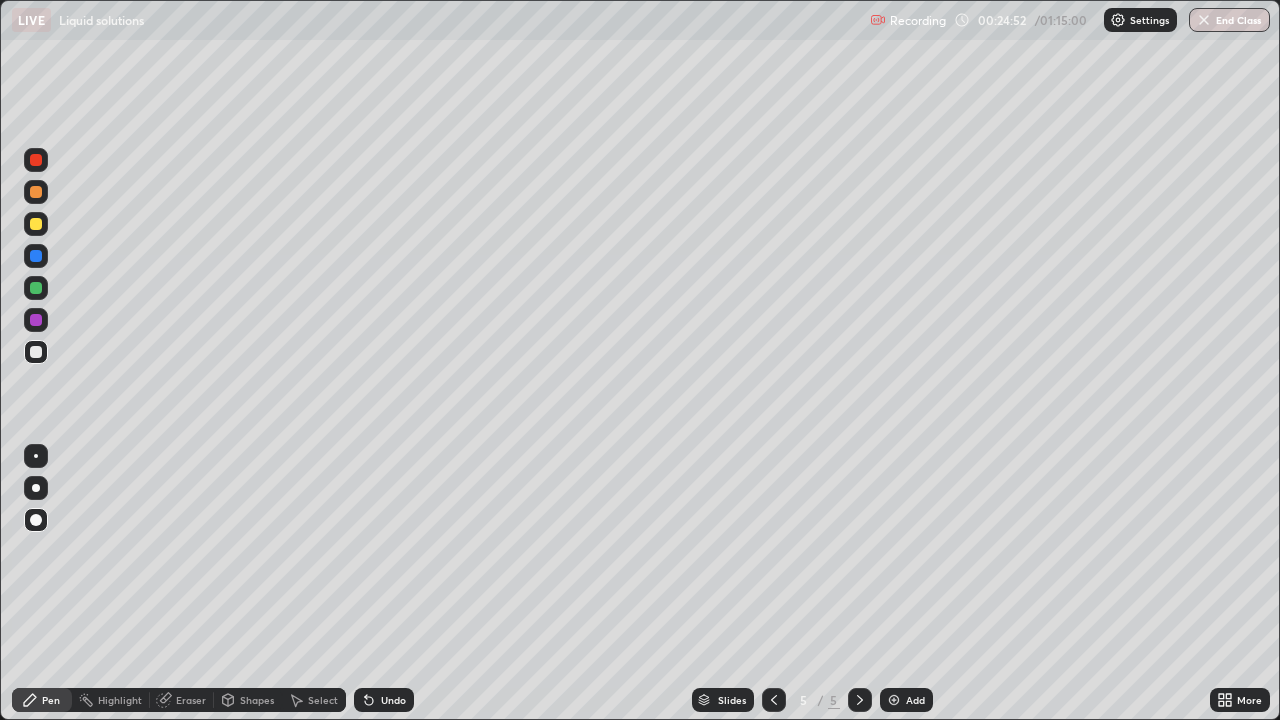 click at bounding box center (894, 700) 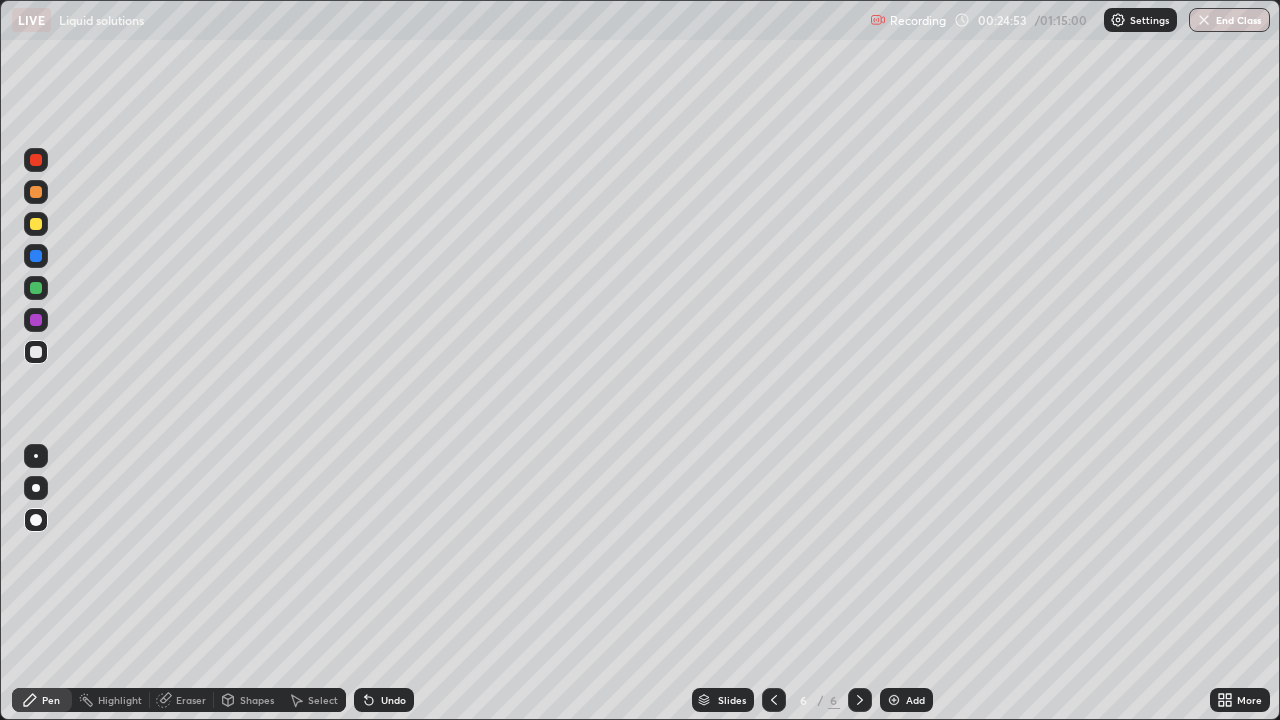 click at bounding box center (36, 224) 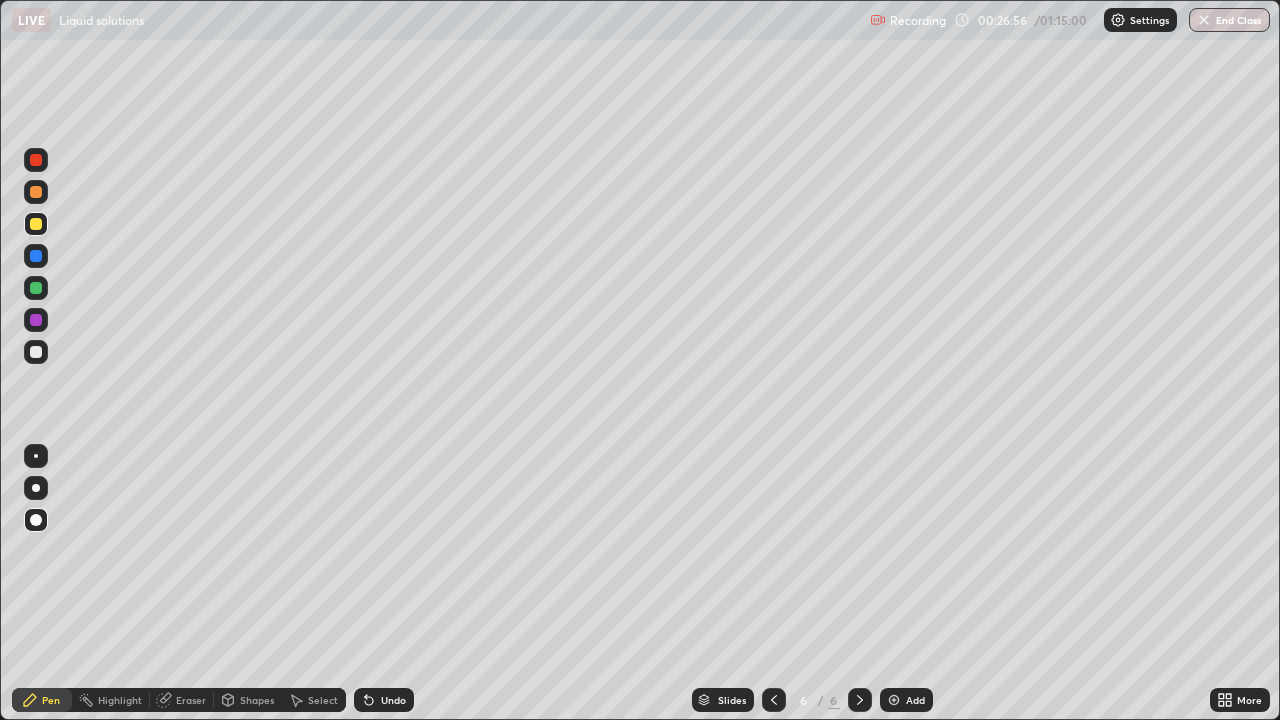 click on "Undo" at bounding box center [393, 700] 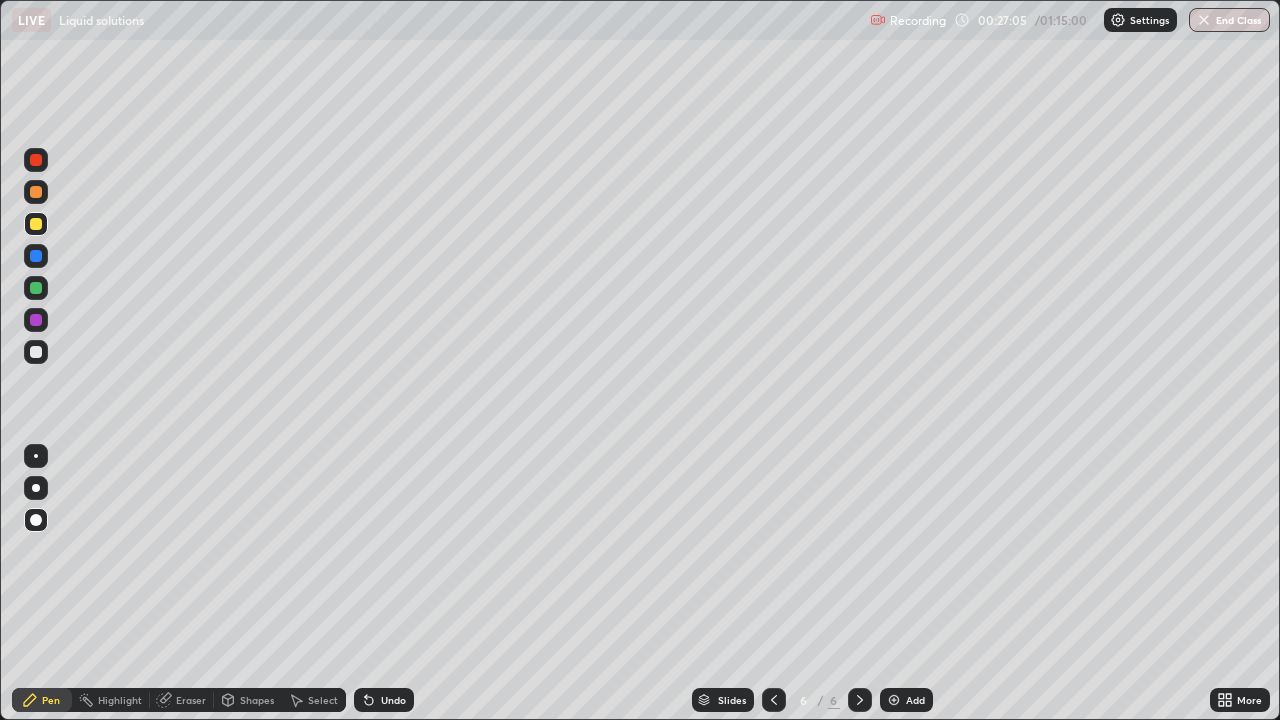 click at bounding box center [36, 352] 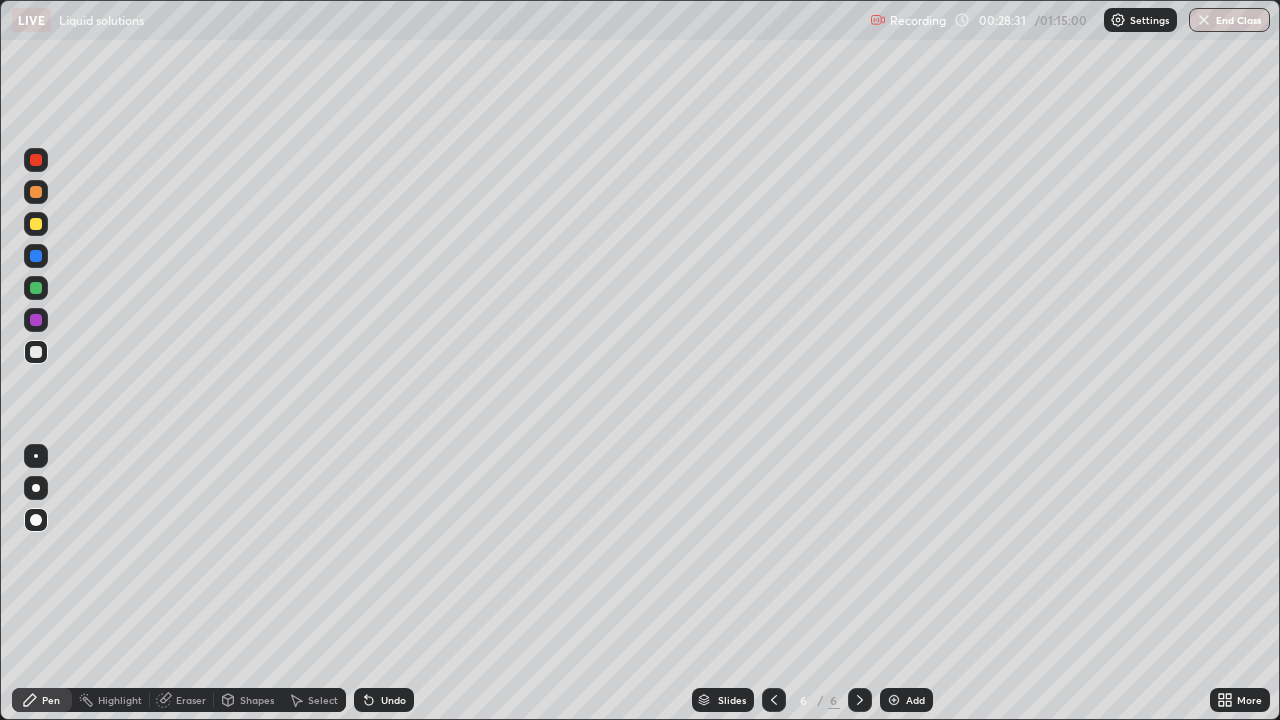 click at bounding box center (36, 320) 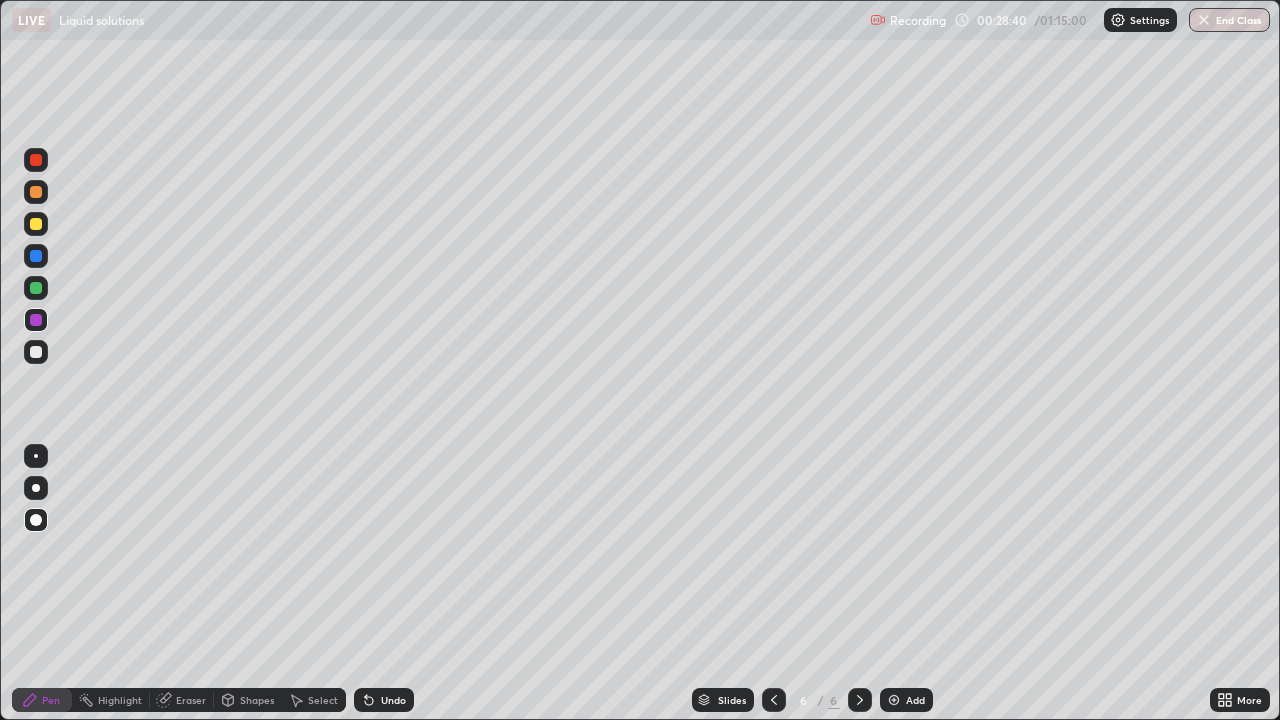 click at bounding box center [36, 352] 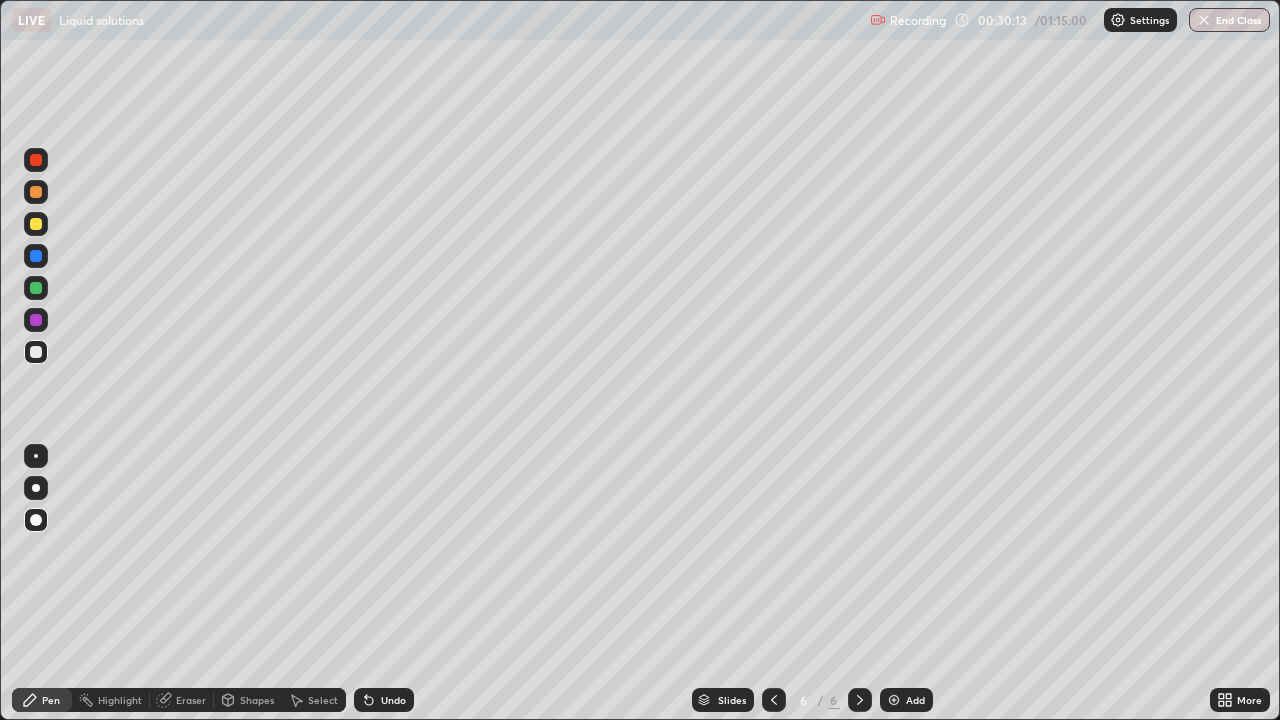 click on "Undo" at bounding box center (393, 700) 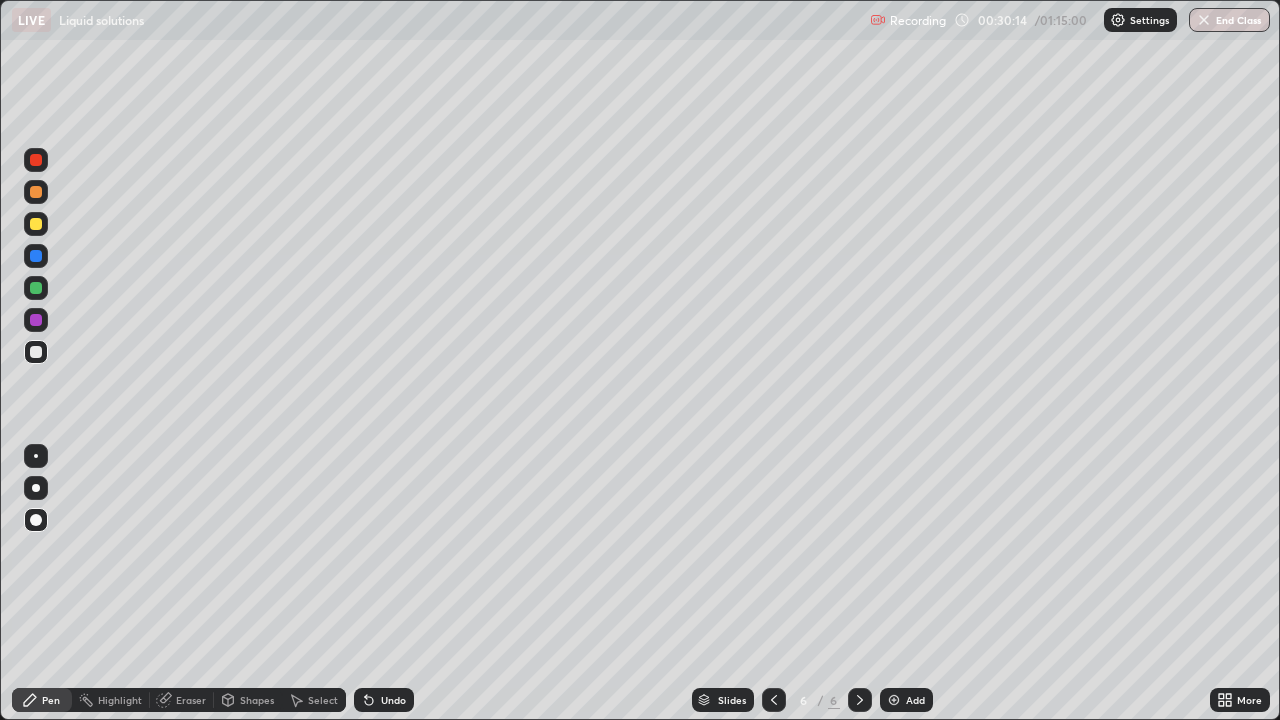 click on "Undo" at bounding box center [393, 700] 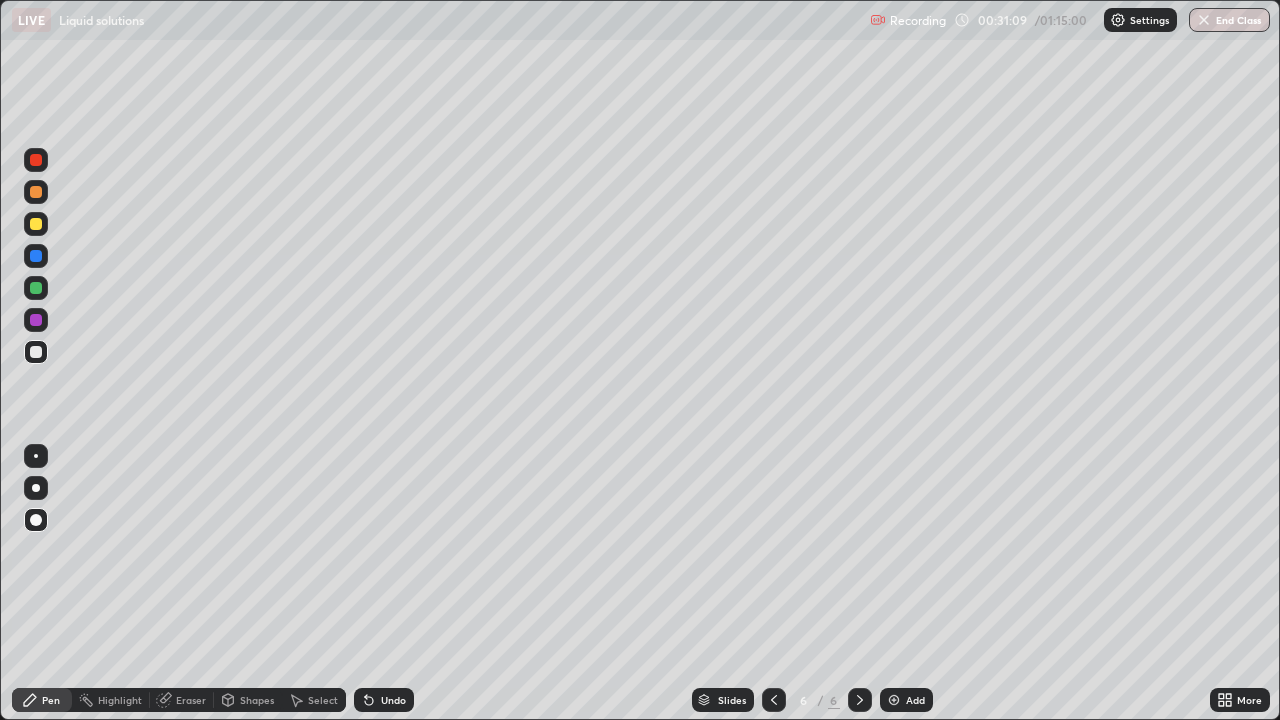 click at bounding box center [36, 320] 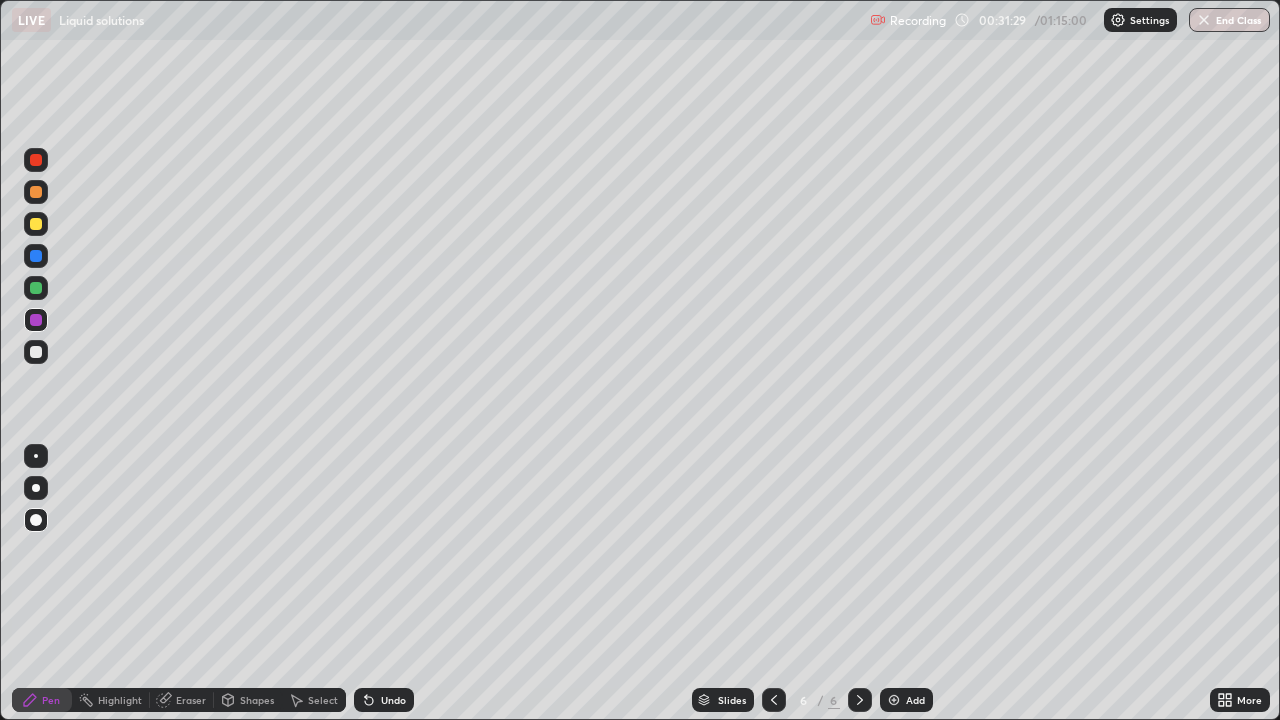 click on "Undo" at bounding box center (393, 700) 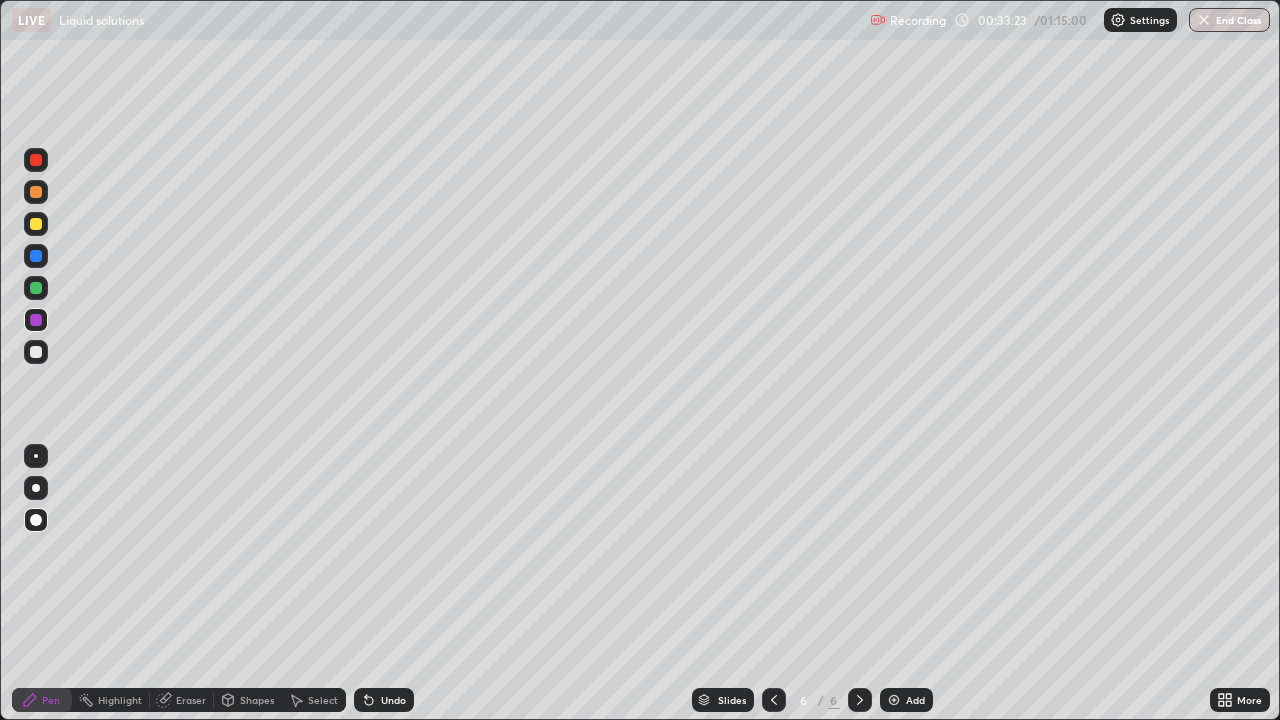 click at bounding box center [894, 700] 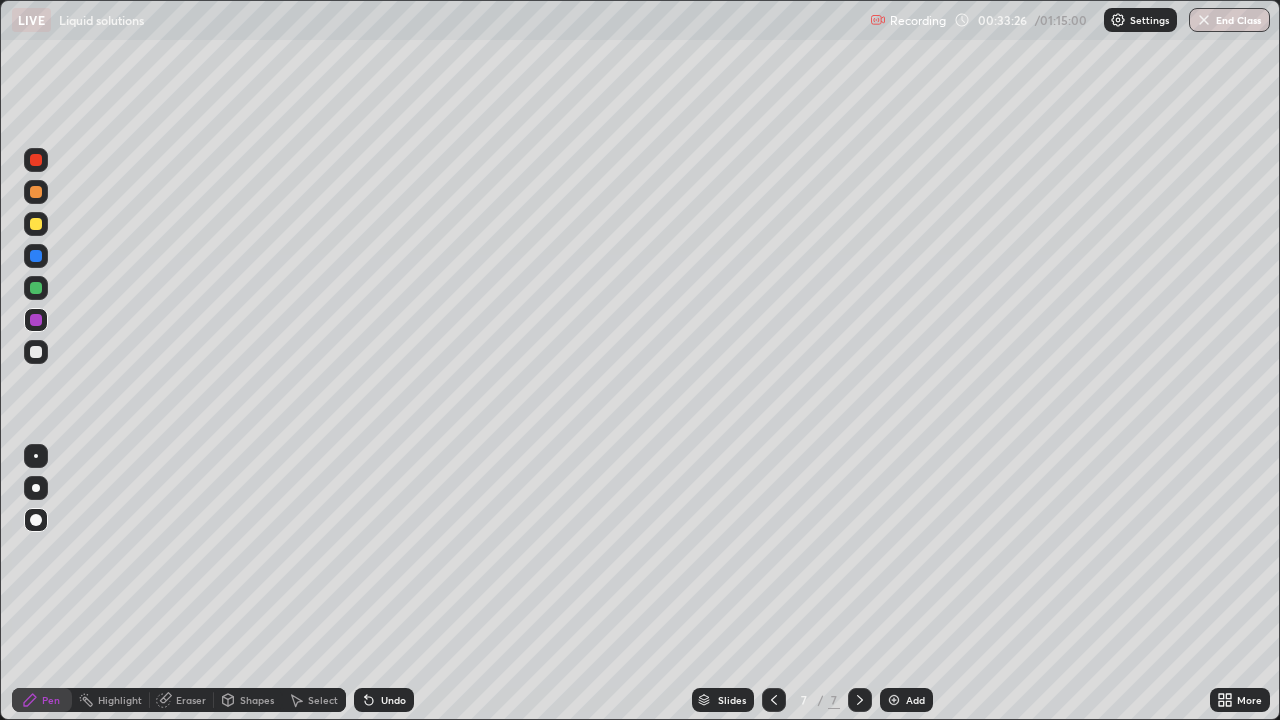 click at bounding box center [774, 700] 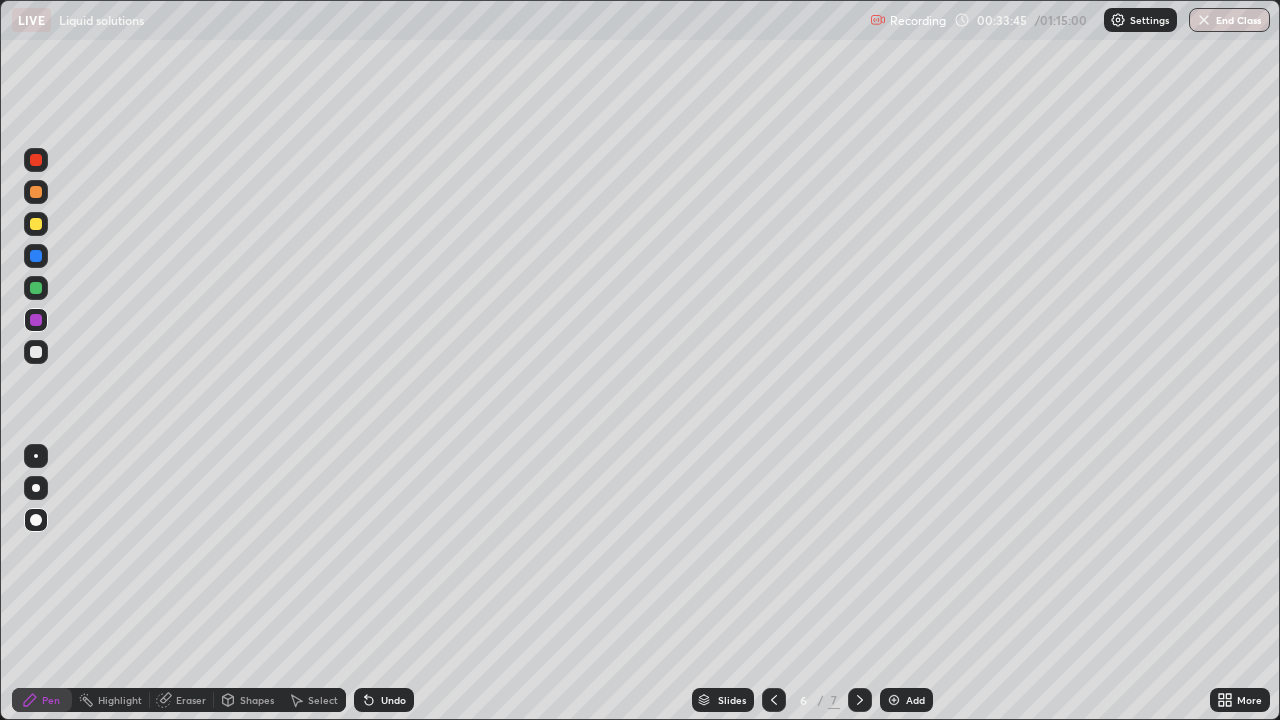 click at bounding box center [894, 700] 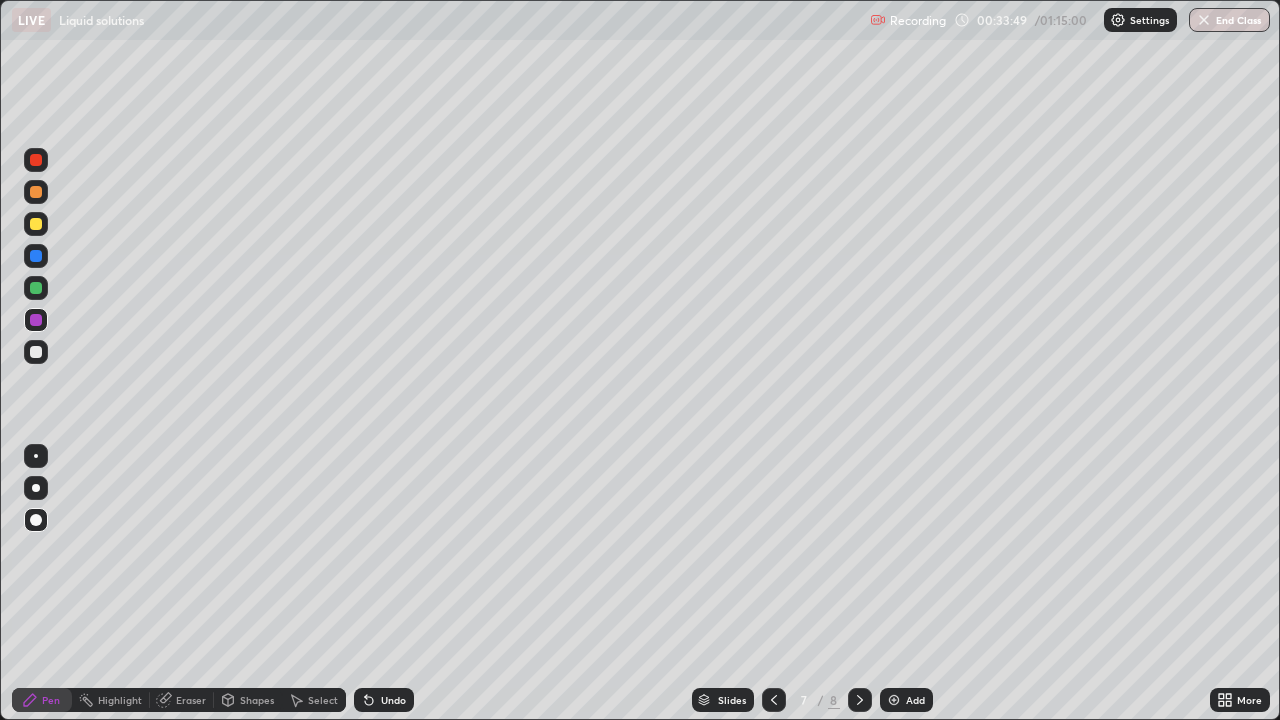 click at bounding box center [36, 352] 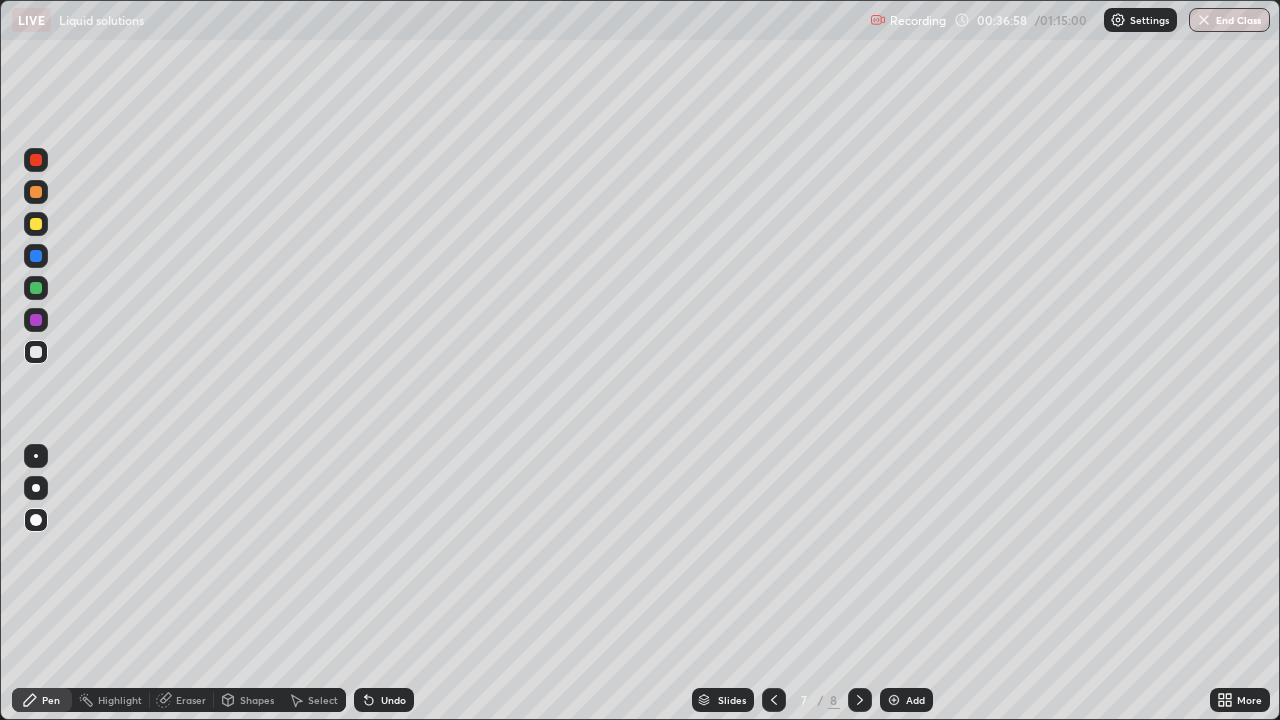 click on "Eraser" at bounding box center [191, 700] 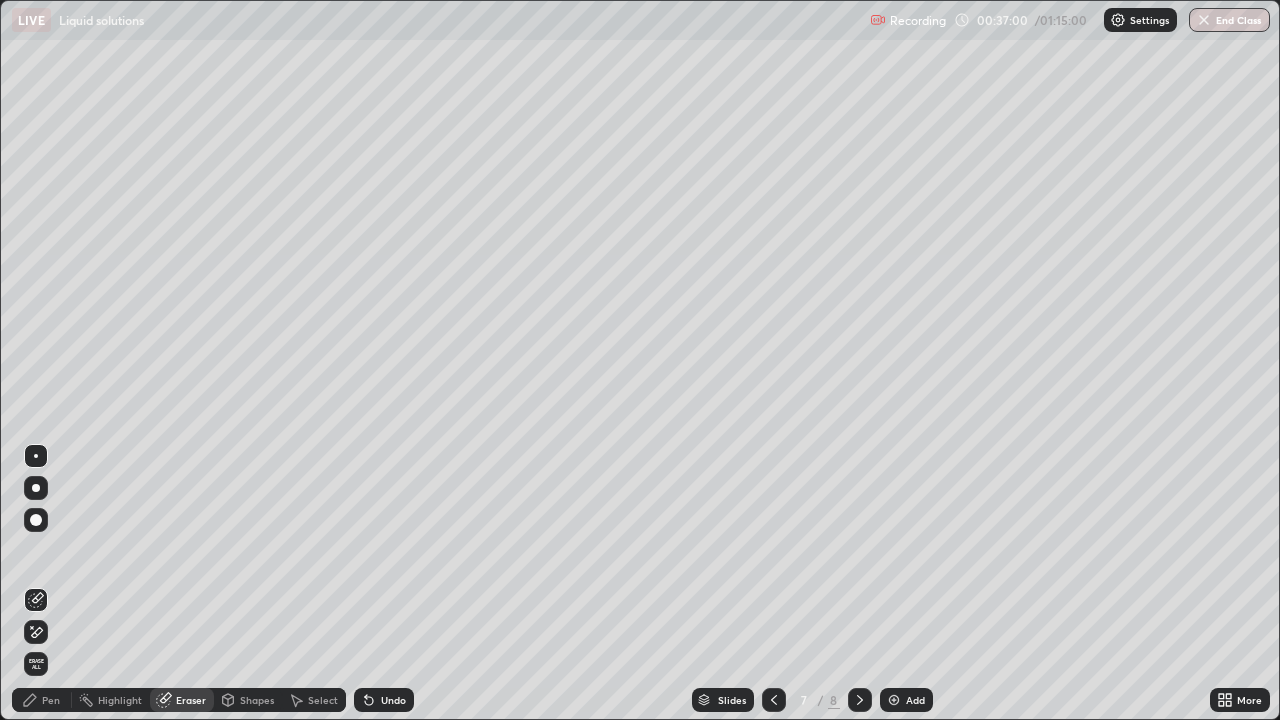 click 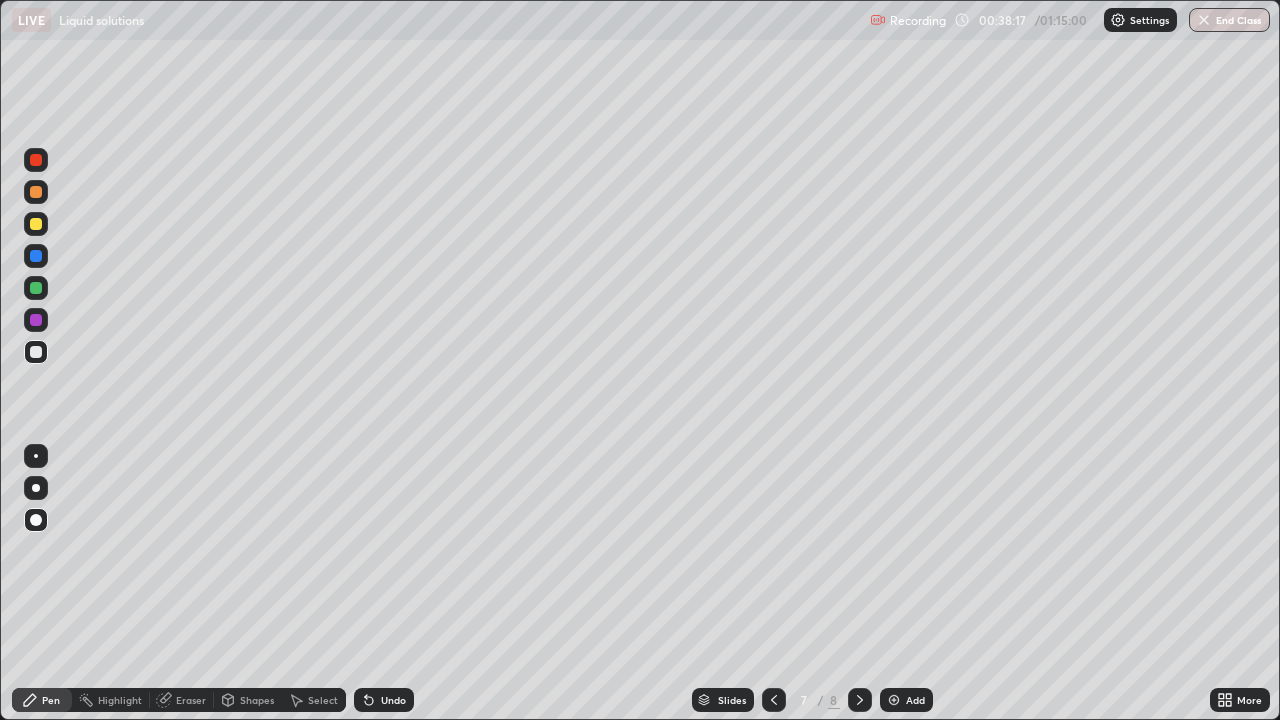 click 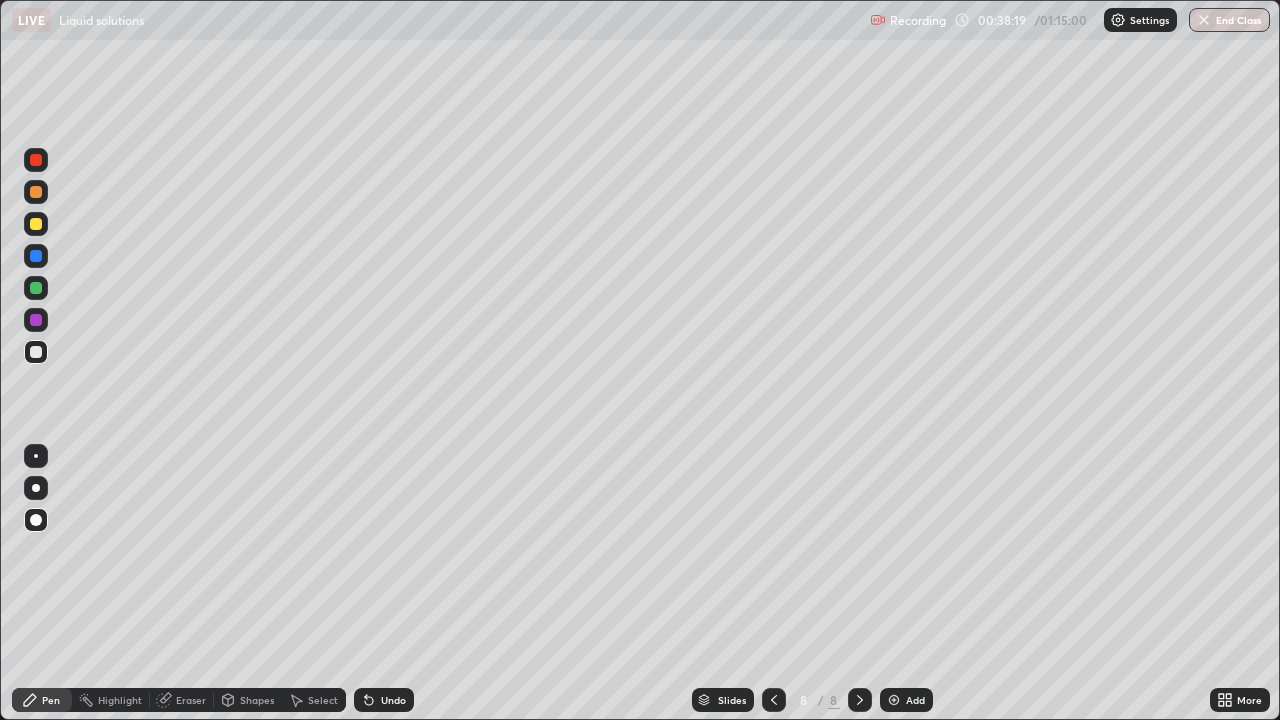 click at bounding box center (36, 224) 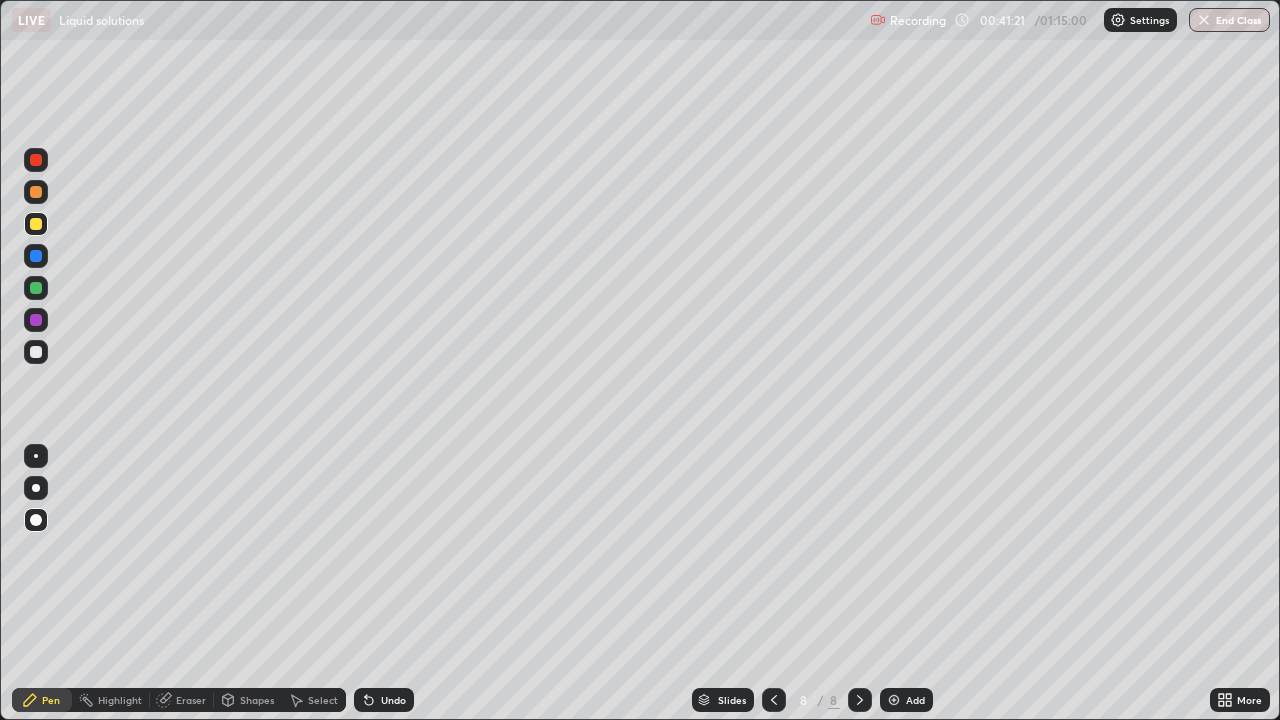 click on "Undo" at bounding box center [384, 700] 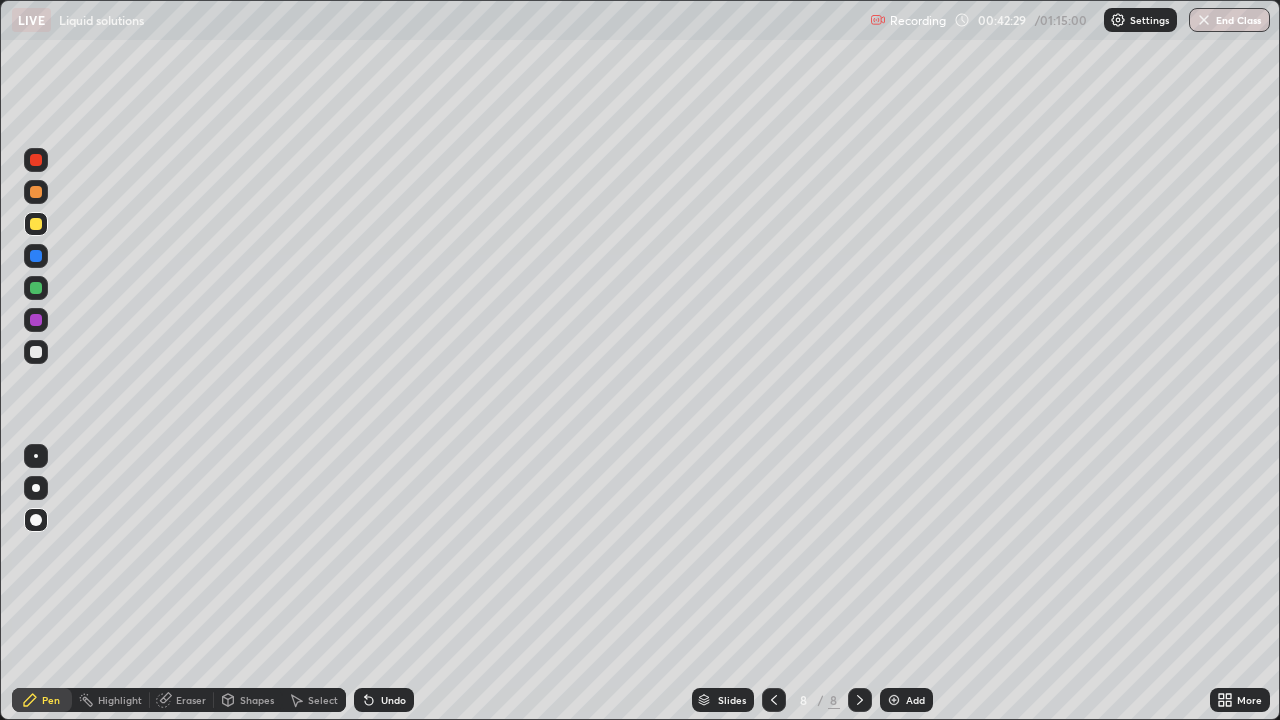 click at bounding box center [894, 700] 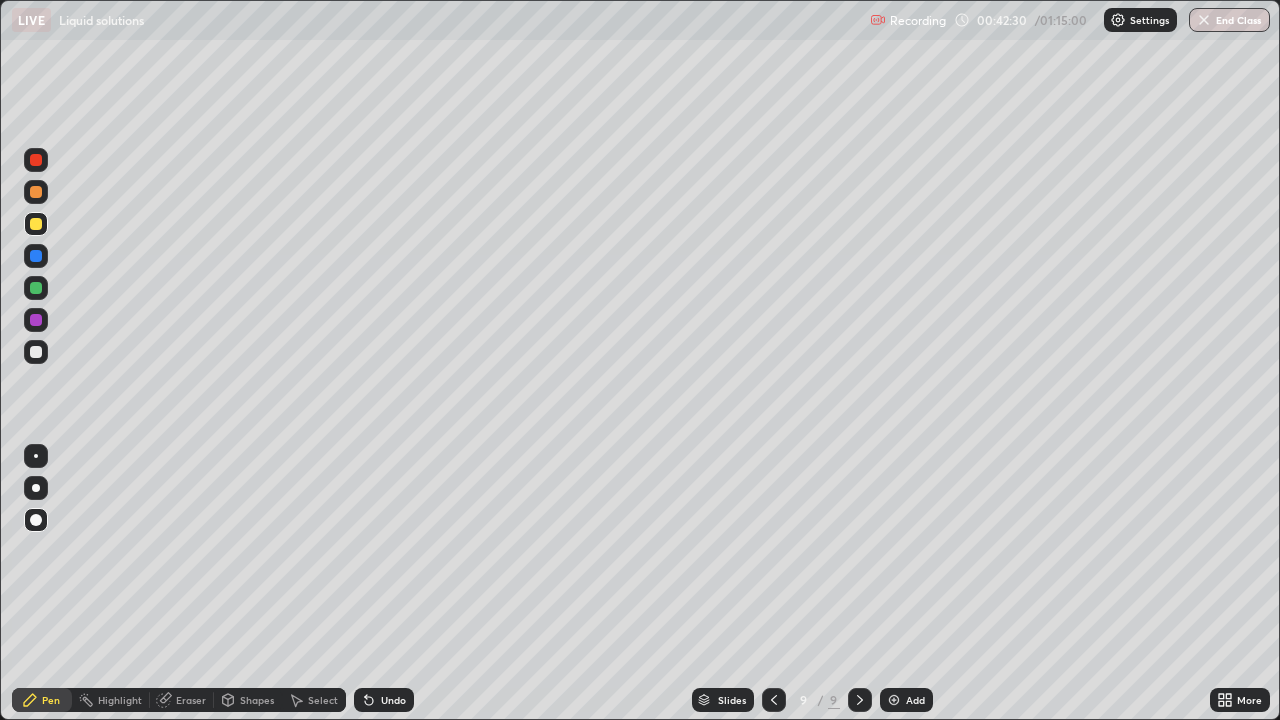 click at bounding box center (36, 352) 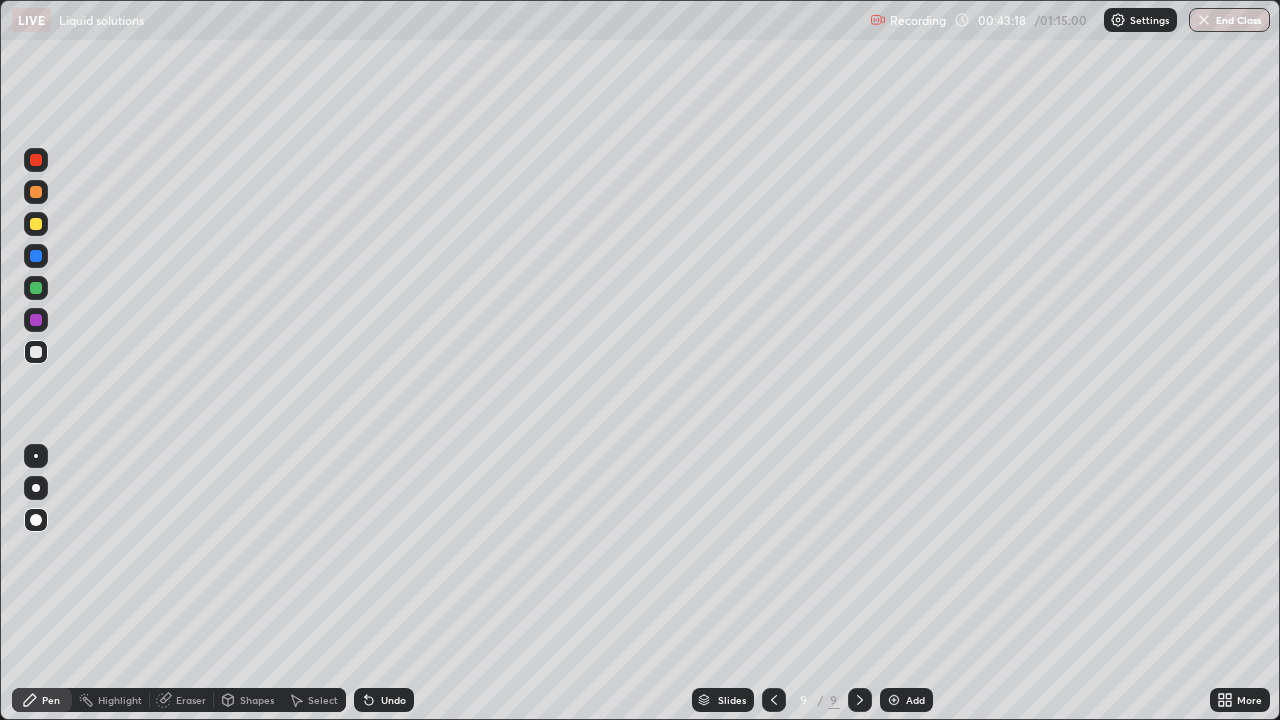 click on "Undo" at bounding box center (384, 700) 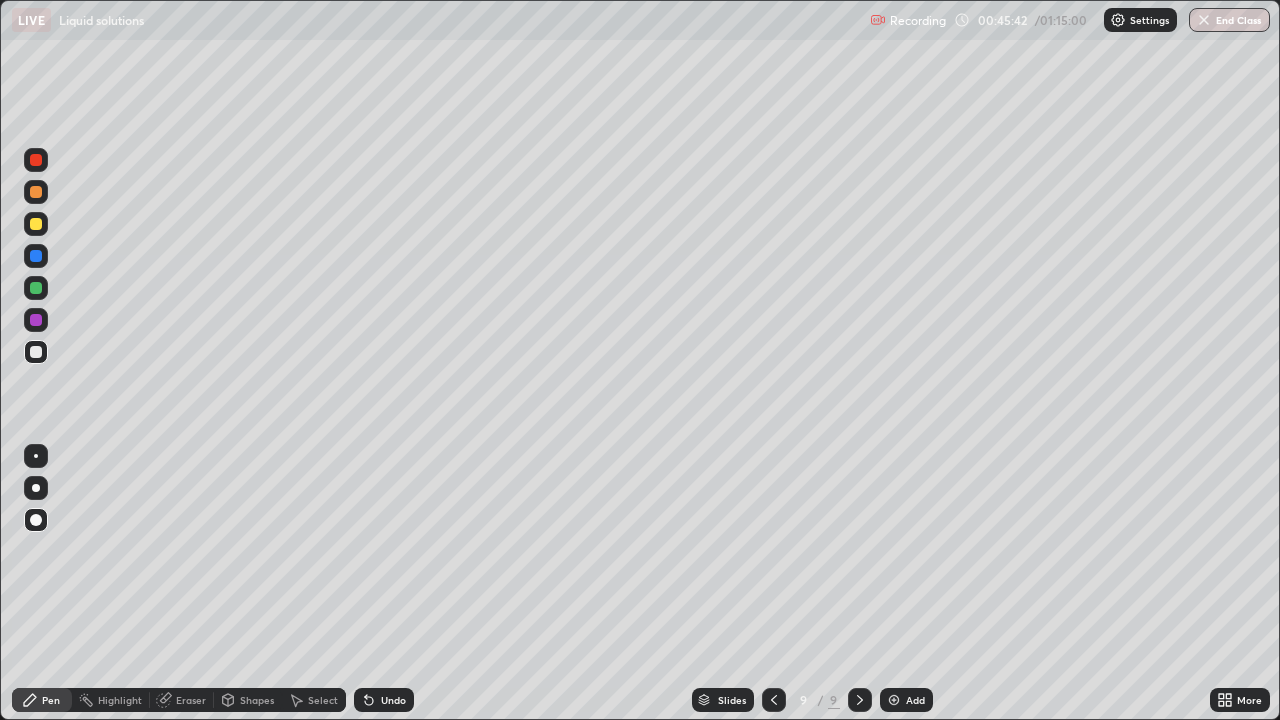 click on "Undo" at bounding box center (393, 700) 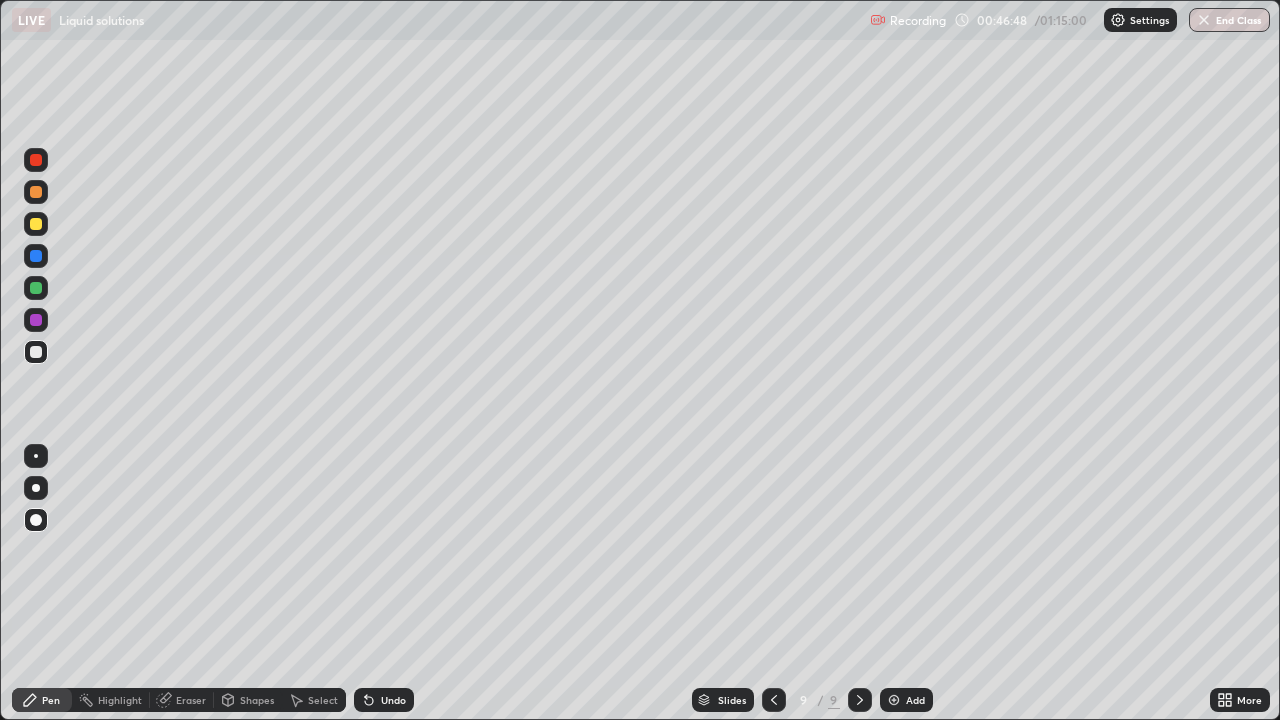 click on "Add" at bounding box center [906, 700] 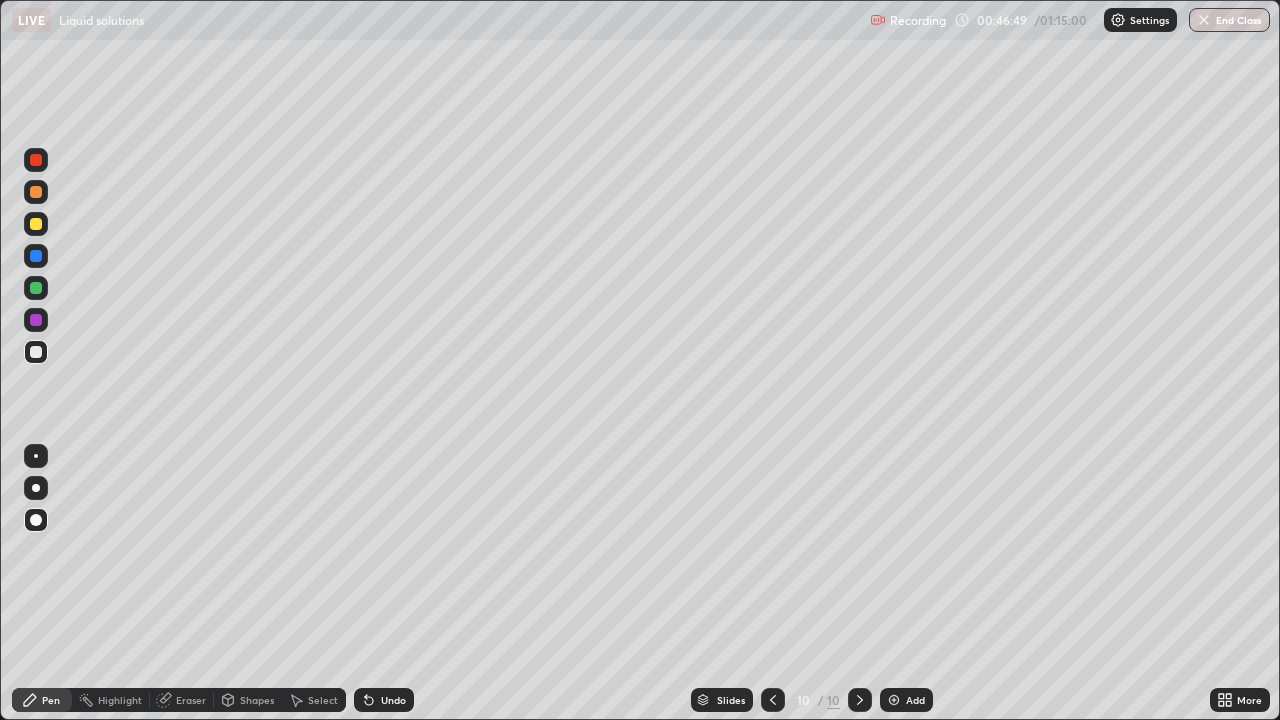 click at bounding box center [36, 224] 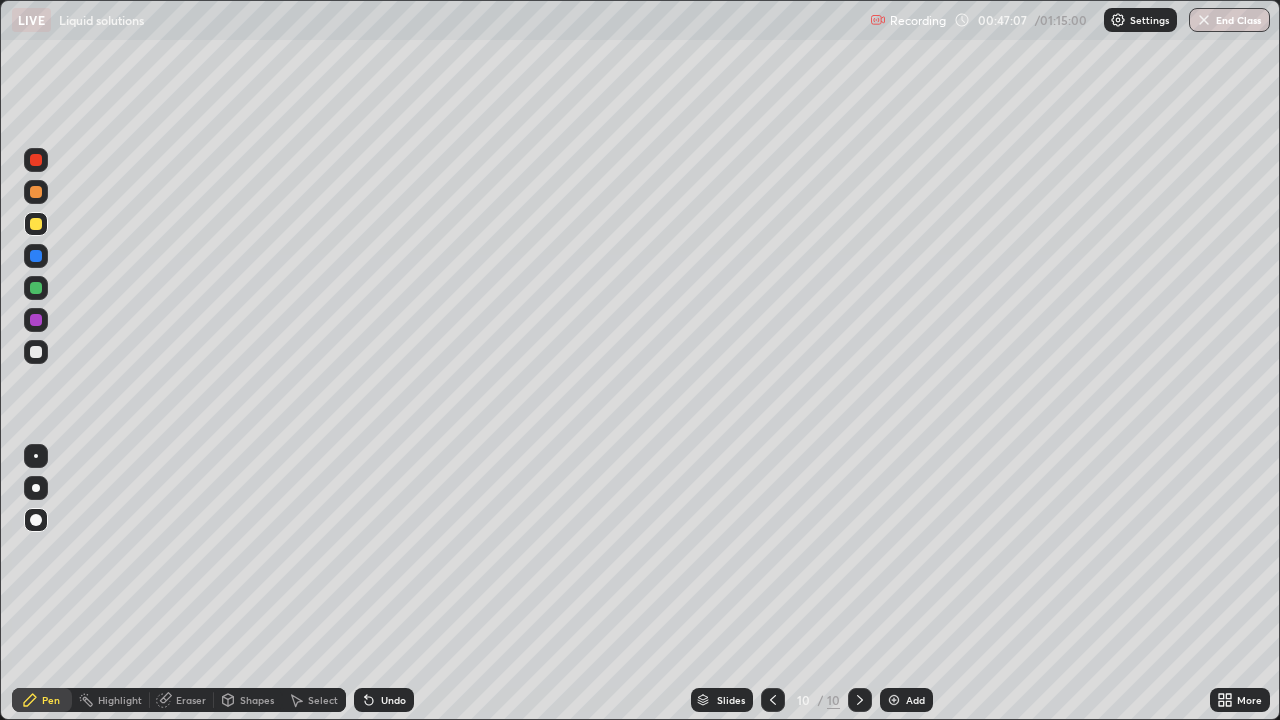 click at bounding box center (36, 352) 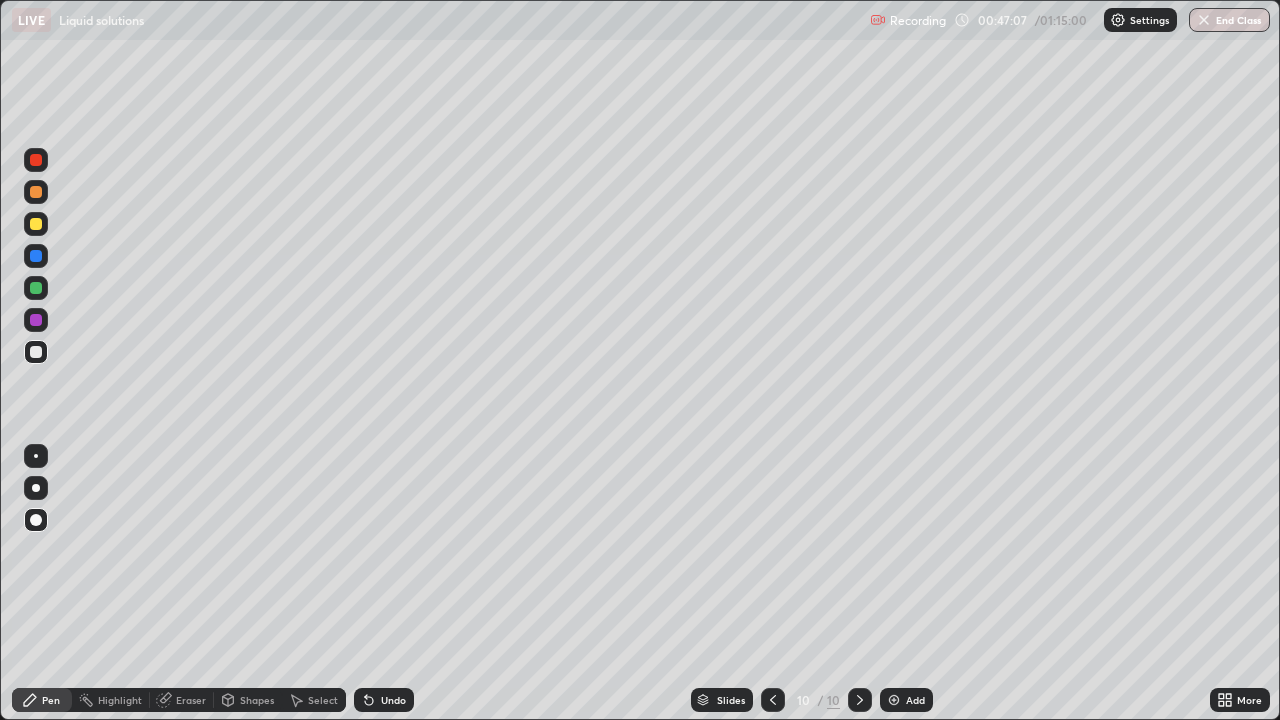 click at bounding box center (36, 224) 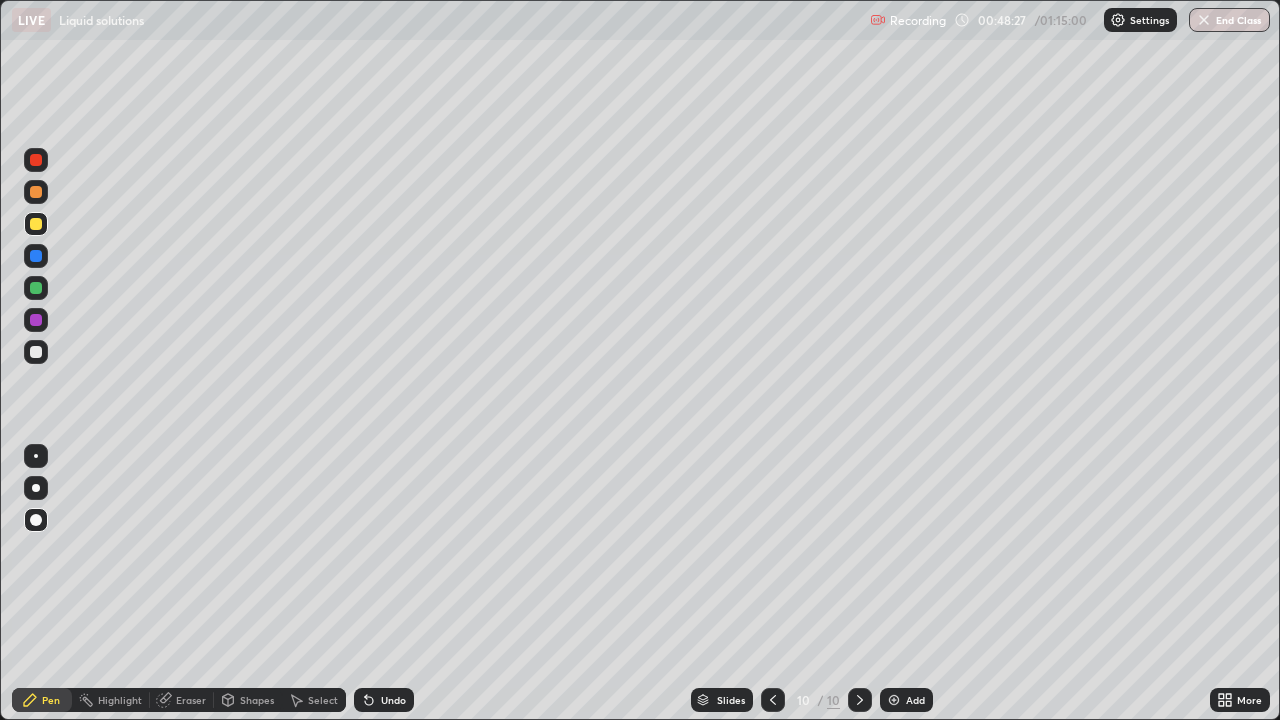 click at bounding box center (36, 352) 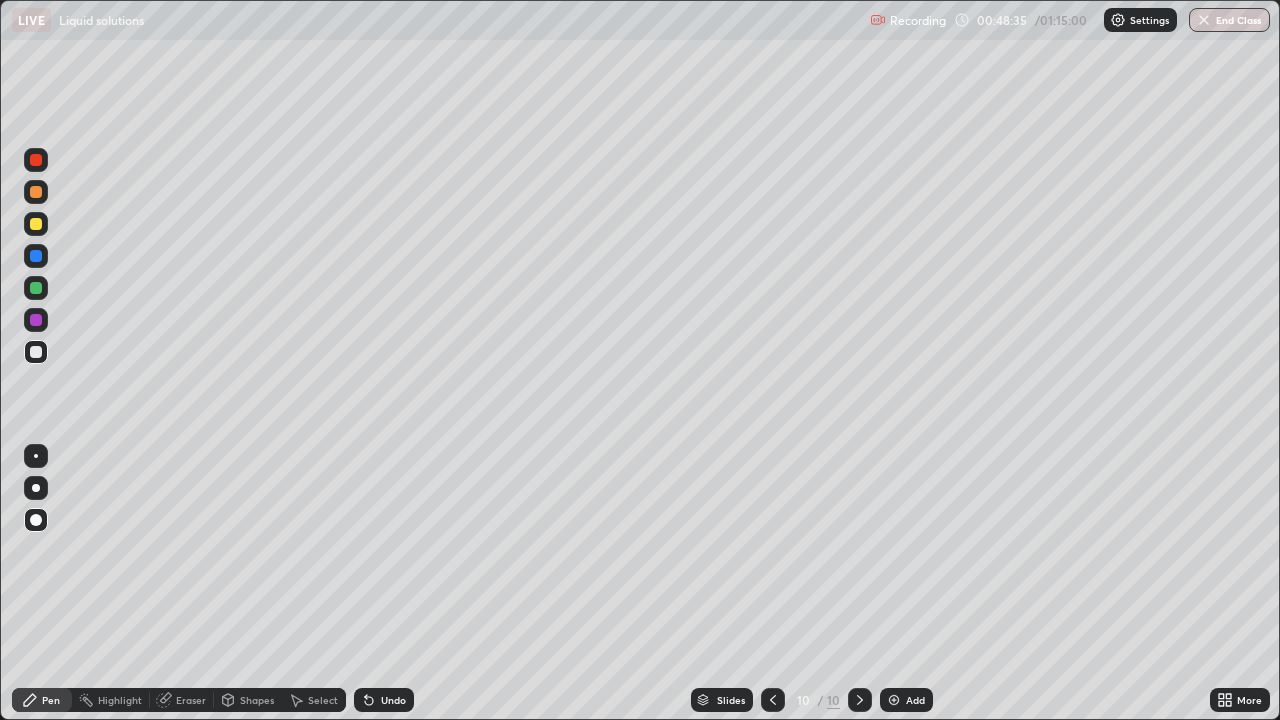 click at bounding box center (36, 224) 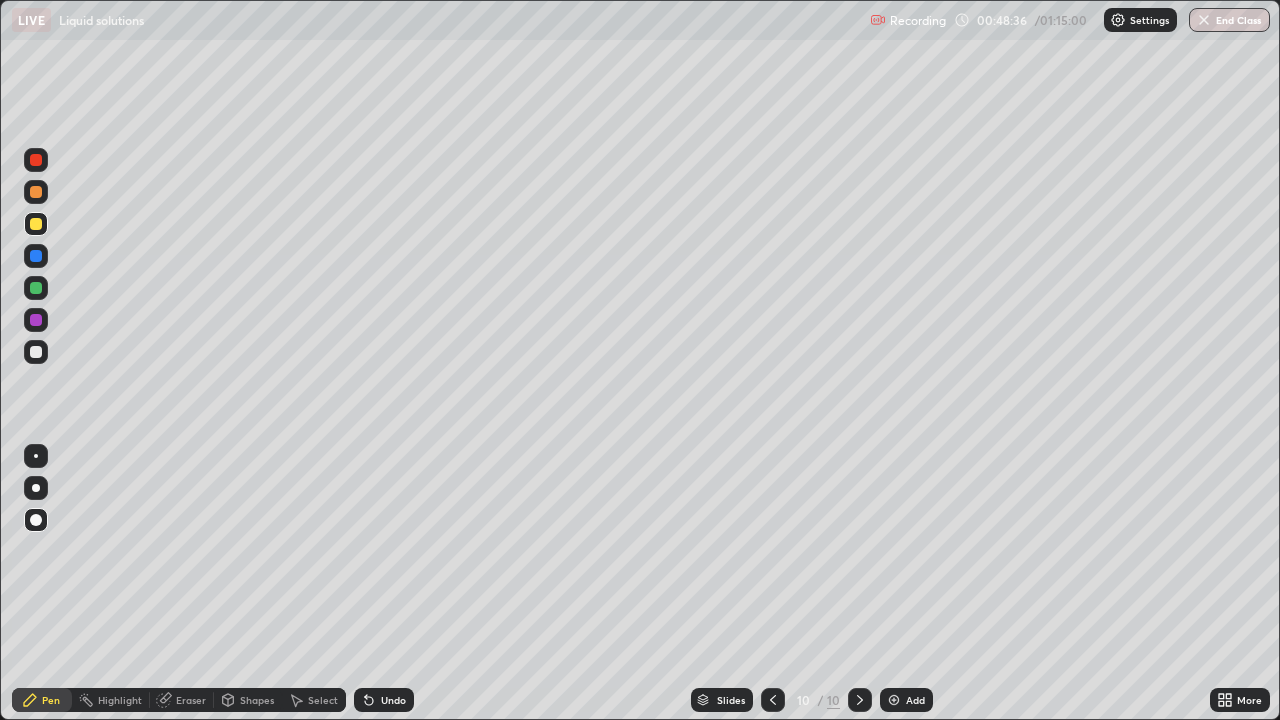 click at bounding box center (36, 352) 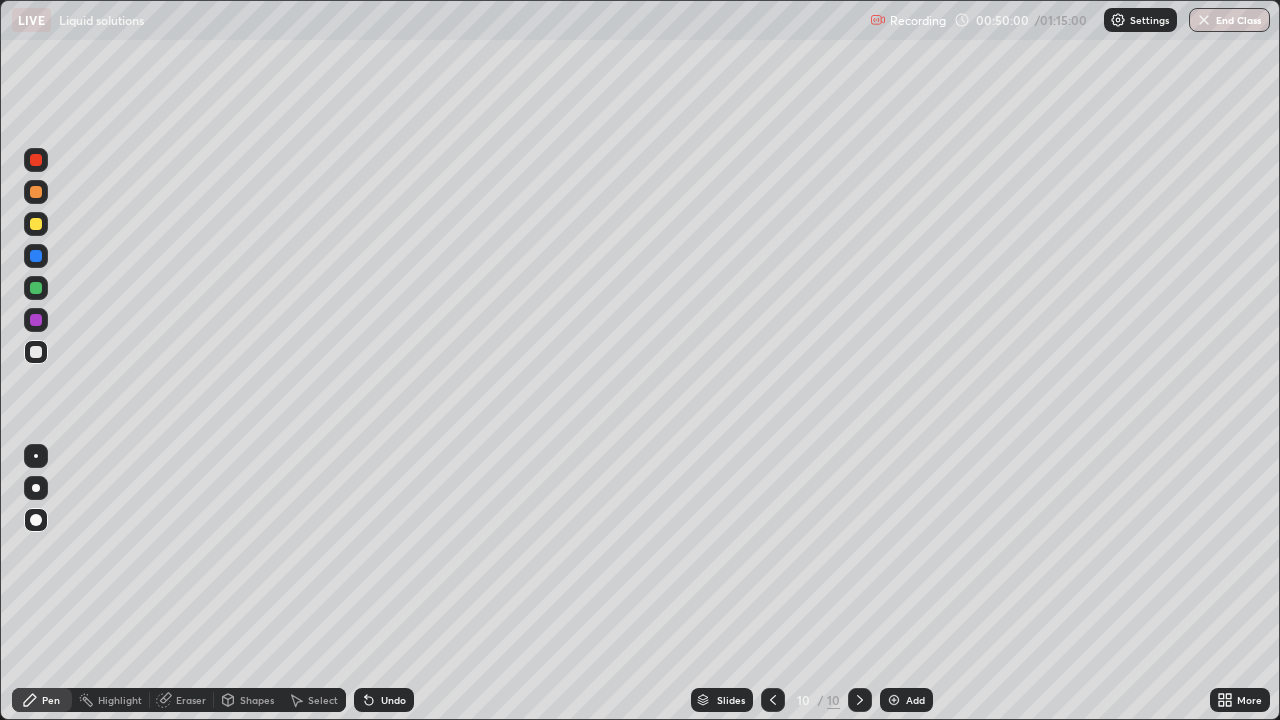 click at bounding box center [36, 224] 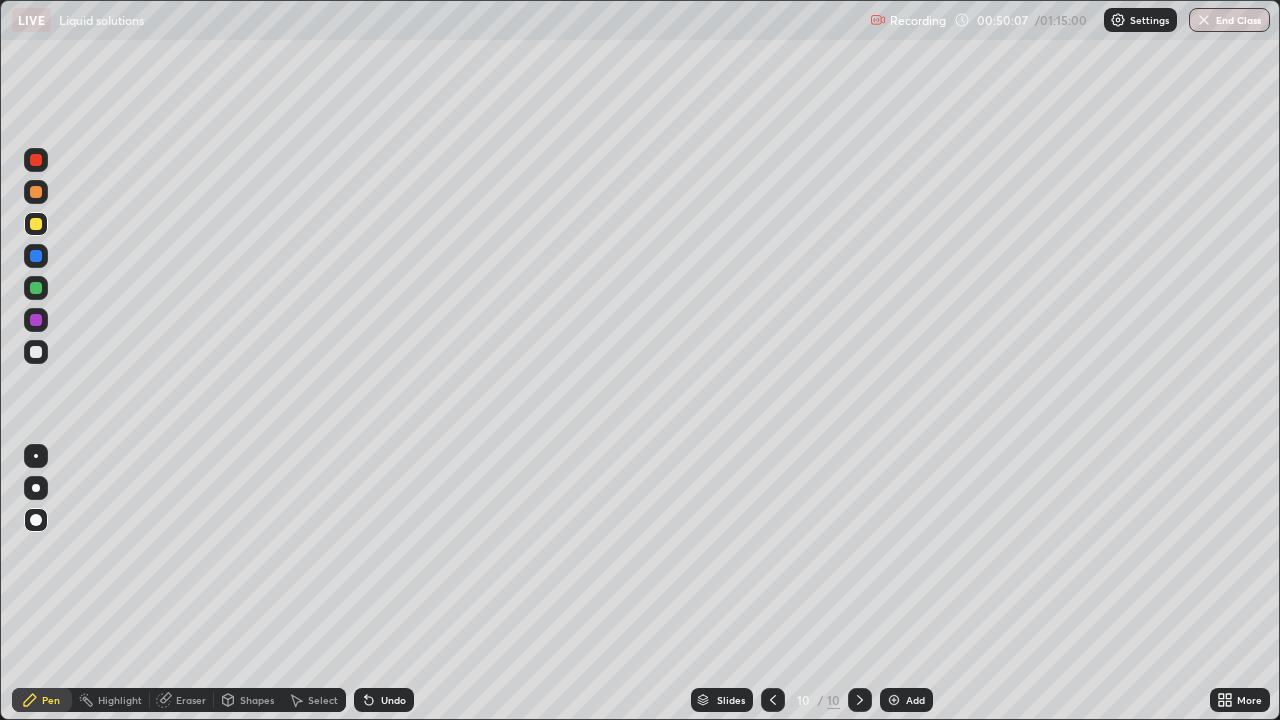 click on "Undo" at bounding box center [384, 700] 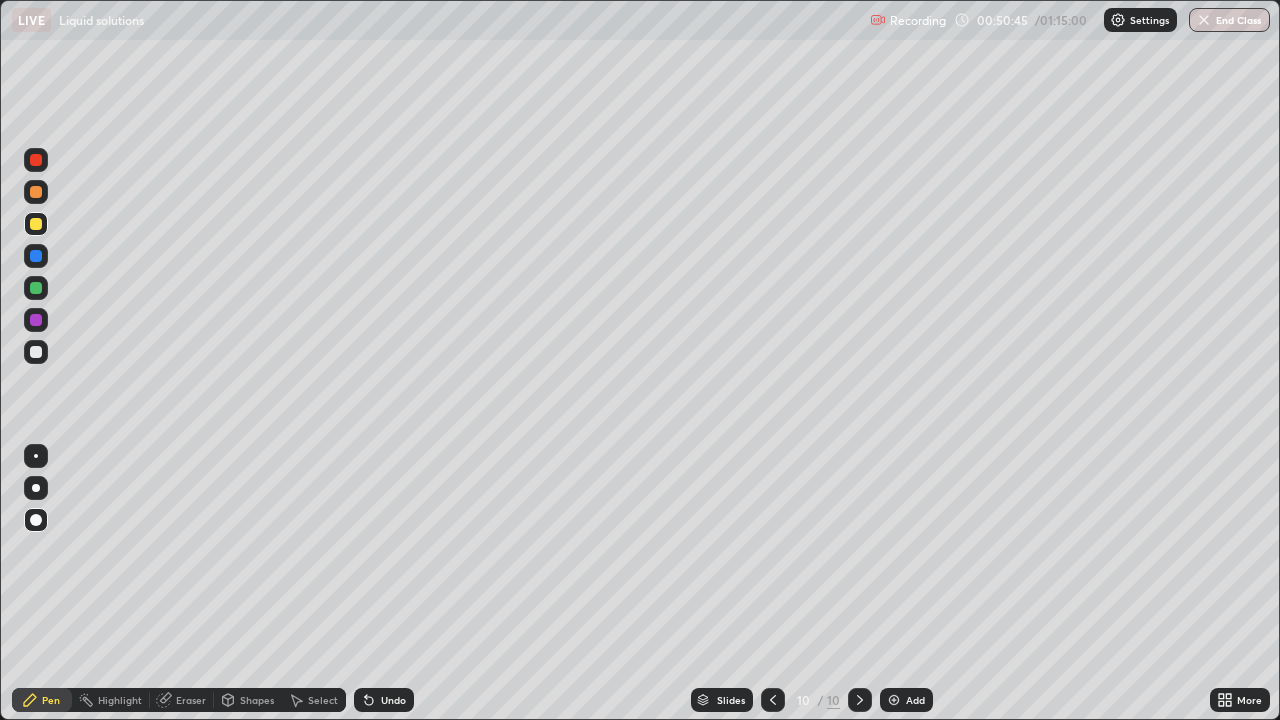 click 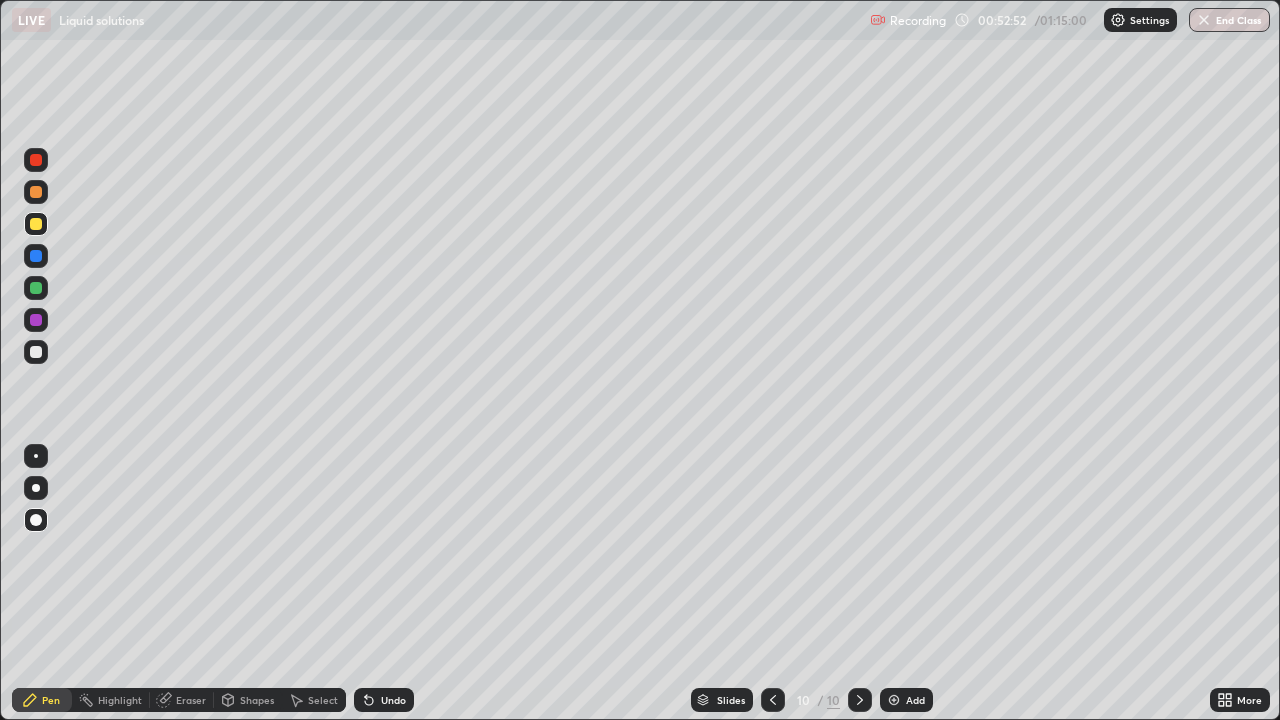 click at bounding box center (894, 700) 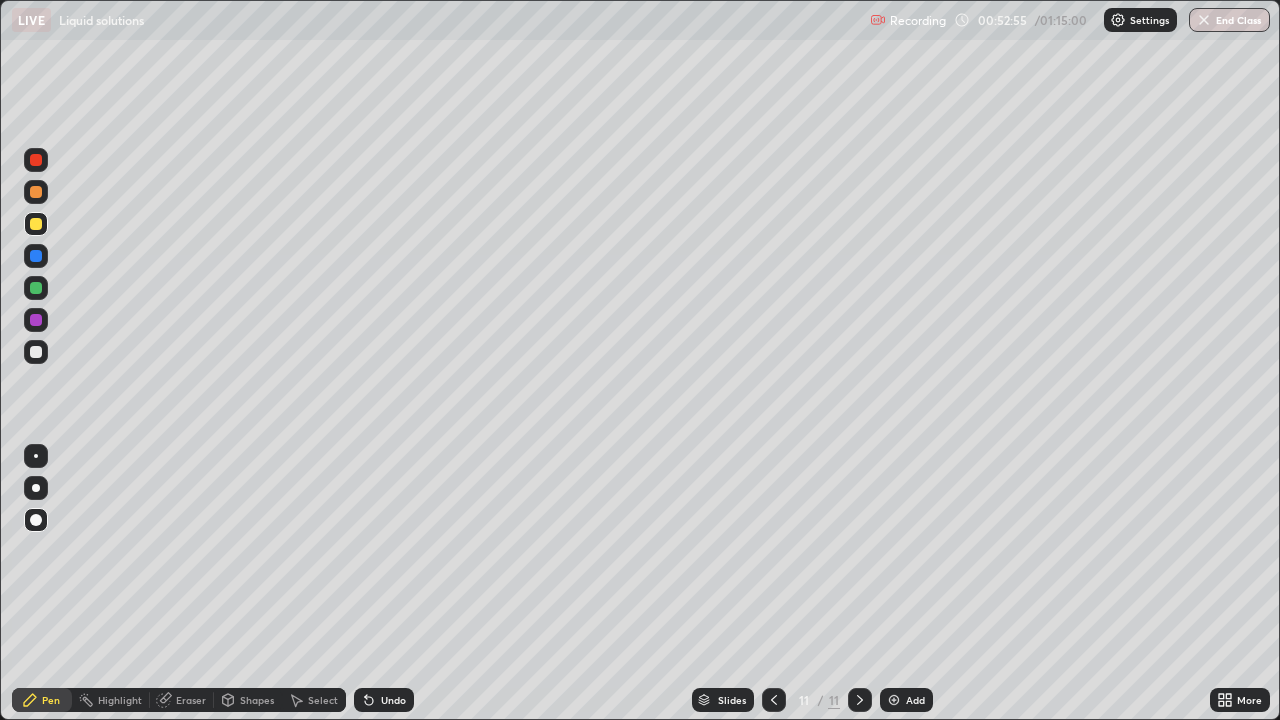 click at bounding box center (36, 192) 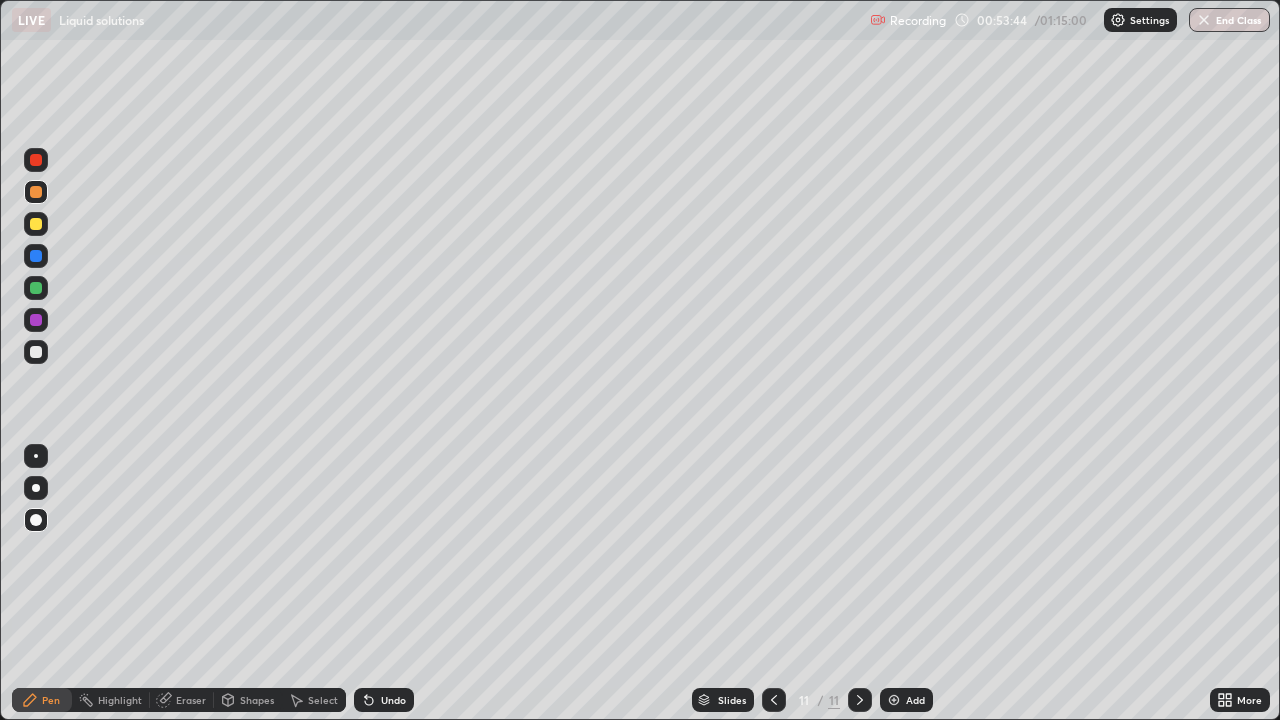 click at bounding box center (36, 224) 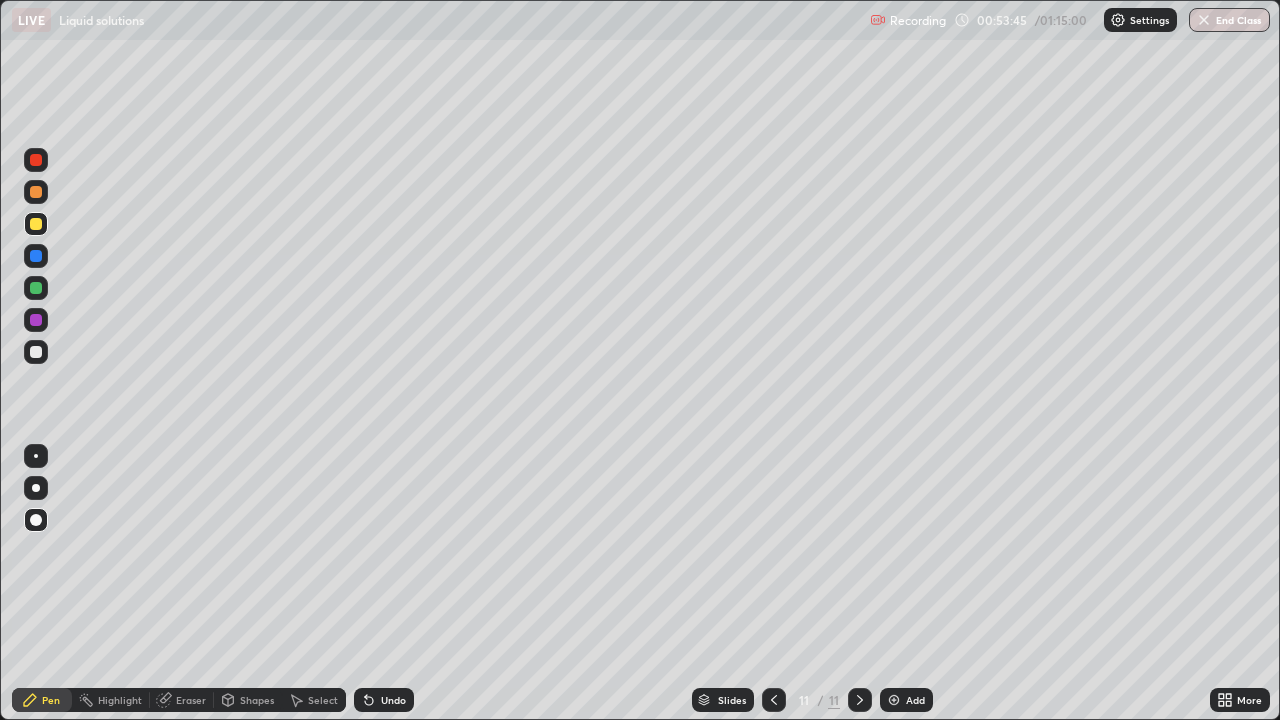 click at bounding box center (36, 288) 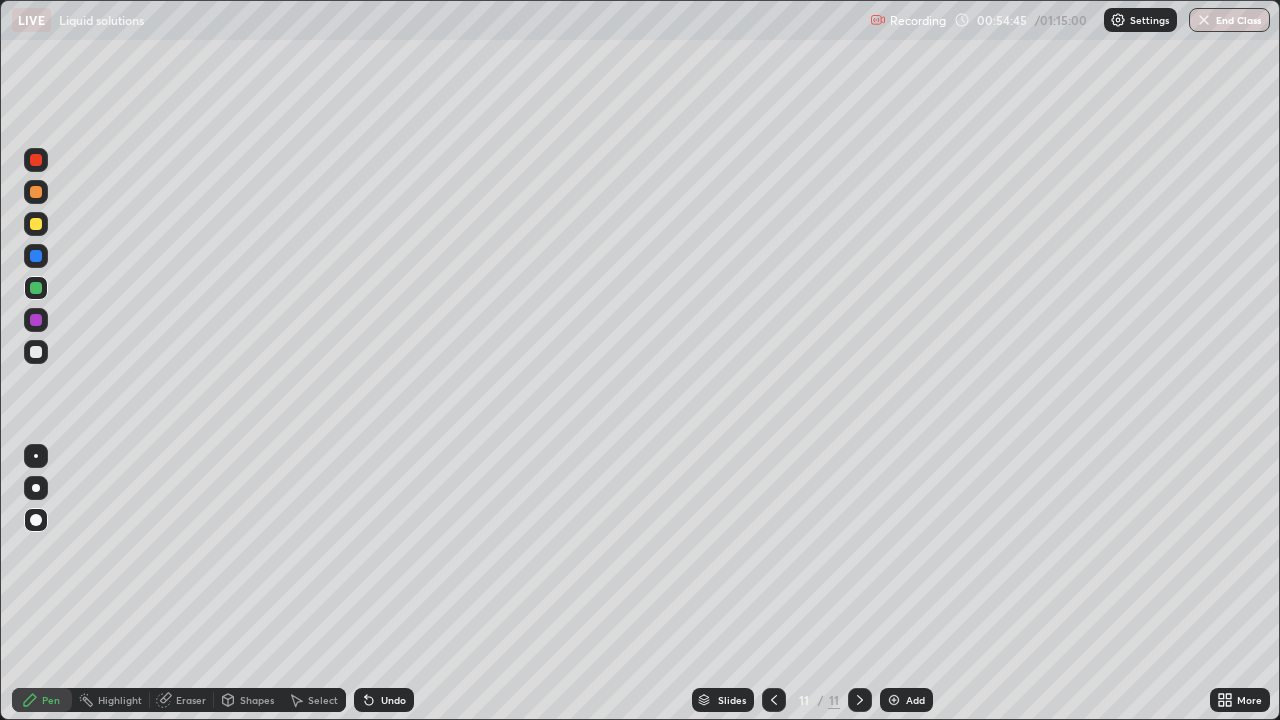 click on "Undo" at bounding box center (393, 700) 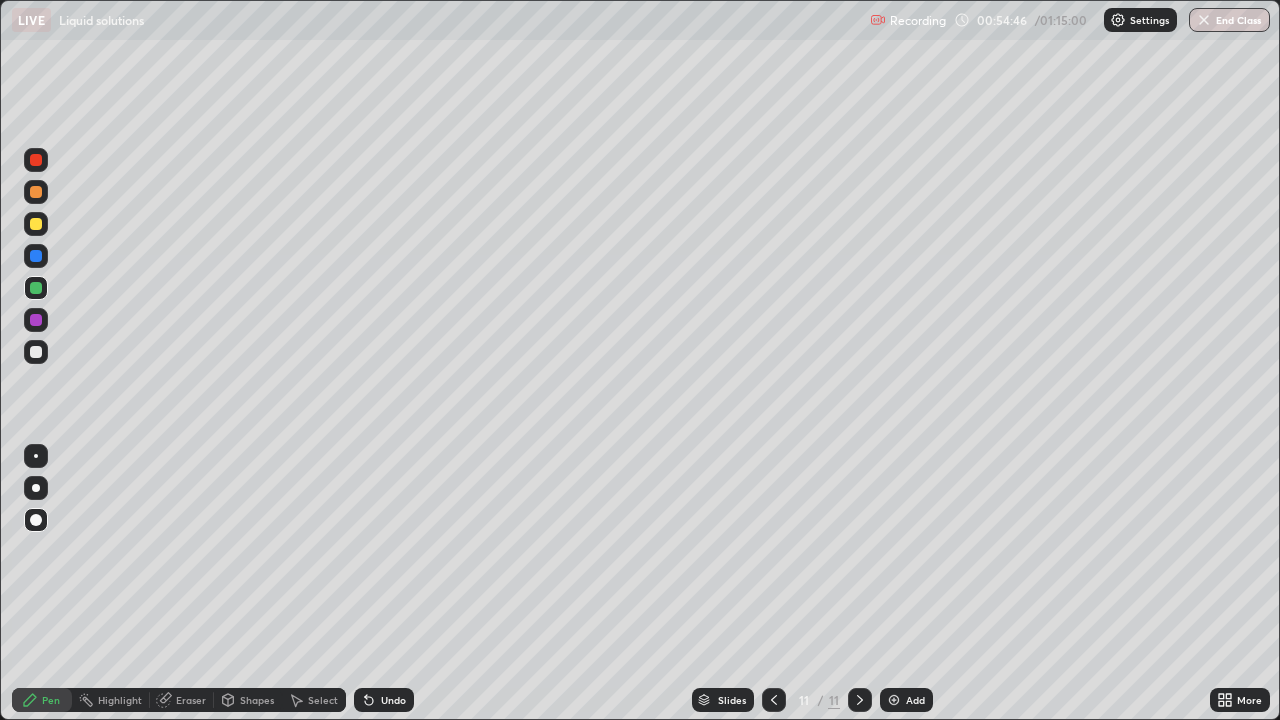 click on "Undo" at bounding box center (393, 700) 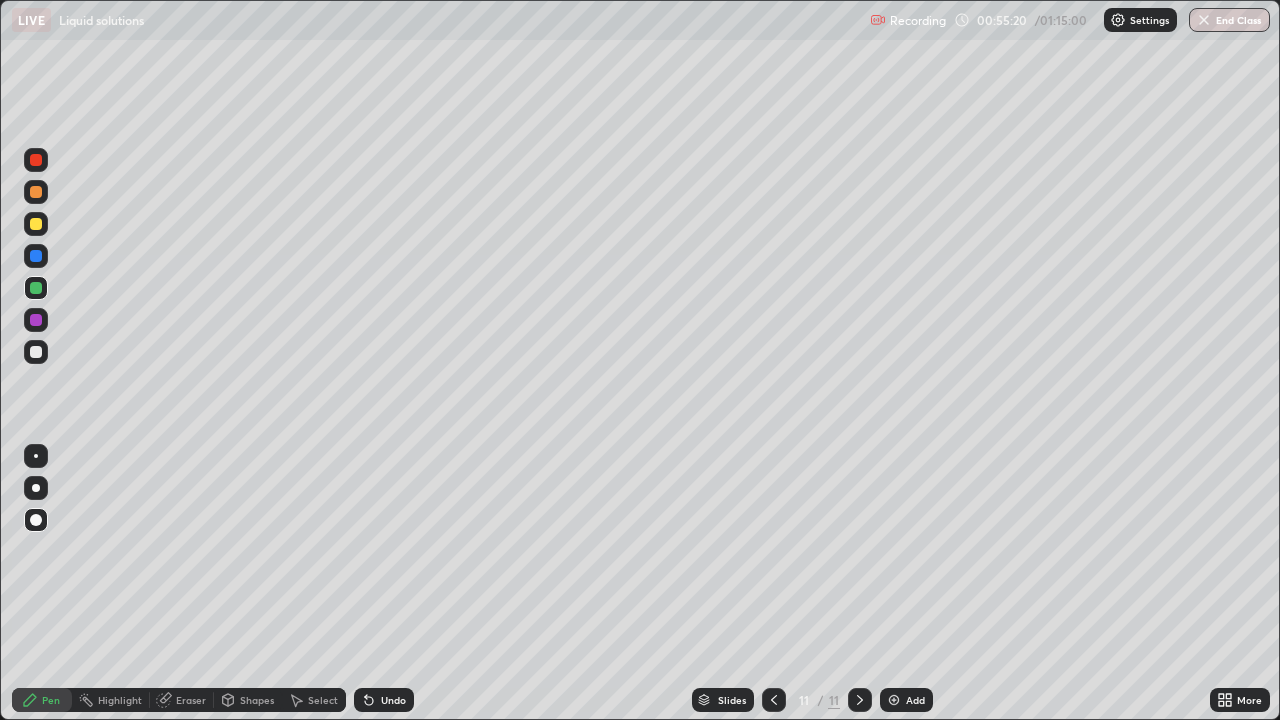 click on "Undo" at bounding box center (384, 700) 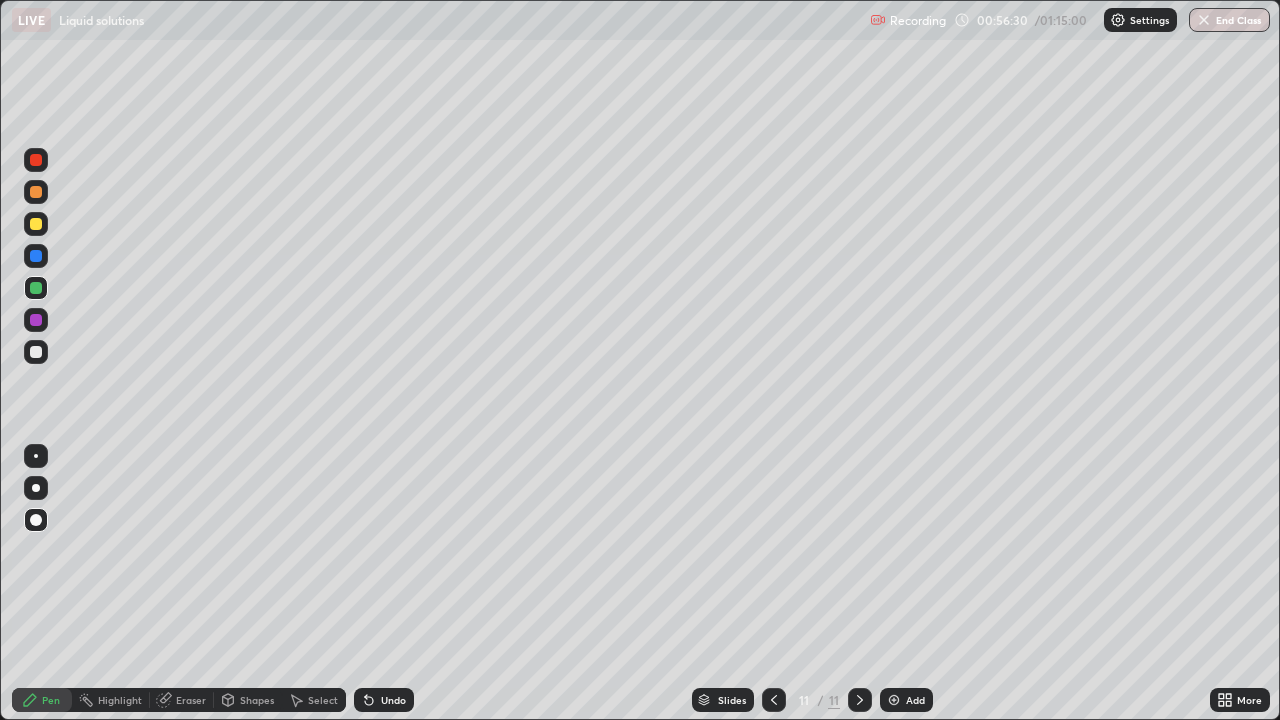 click at bounding box center (894, 700) 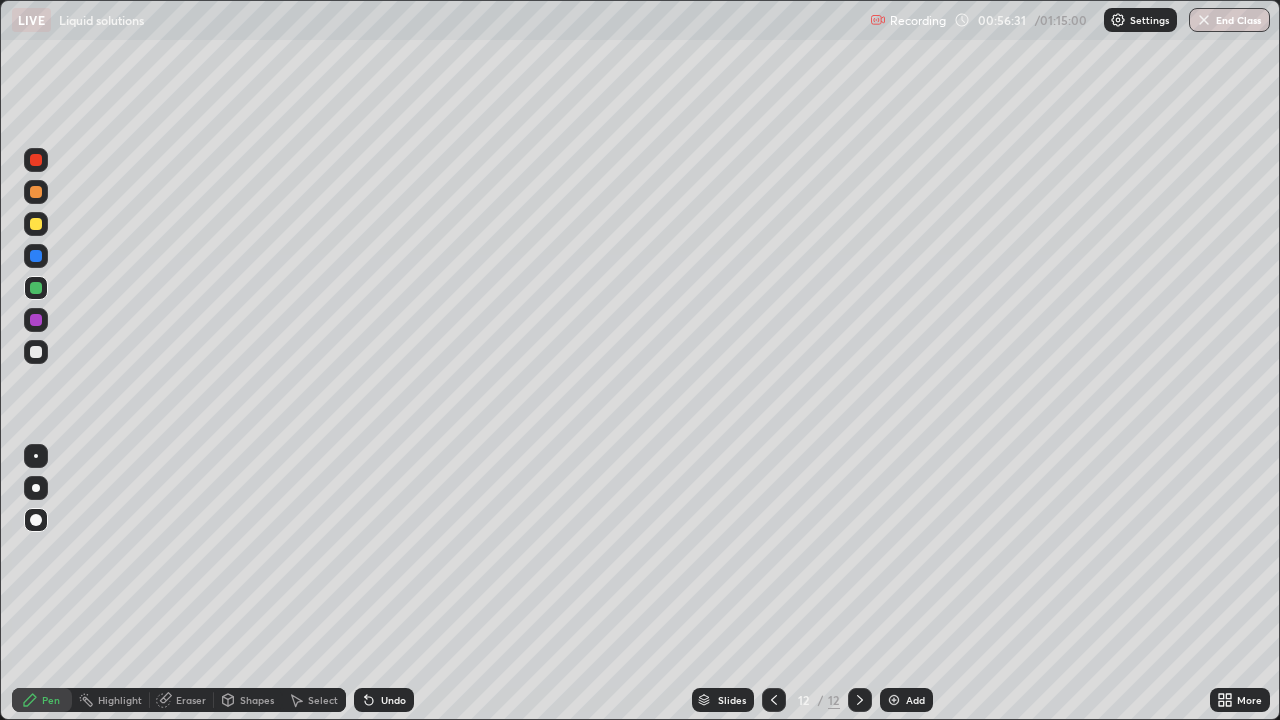 click at bounding box center [36, 224] 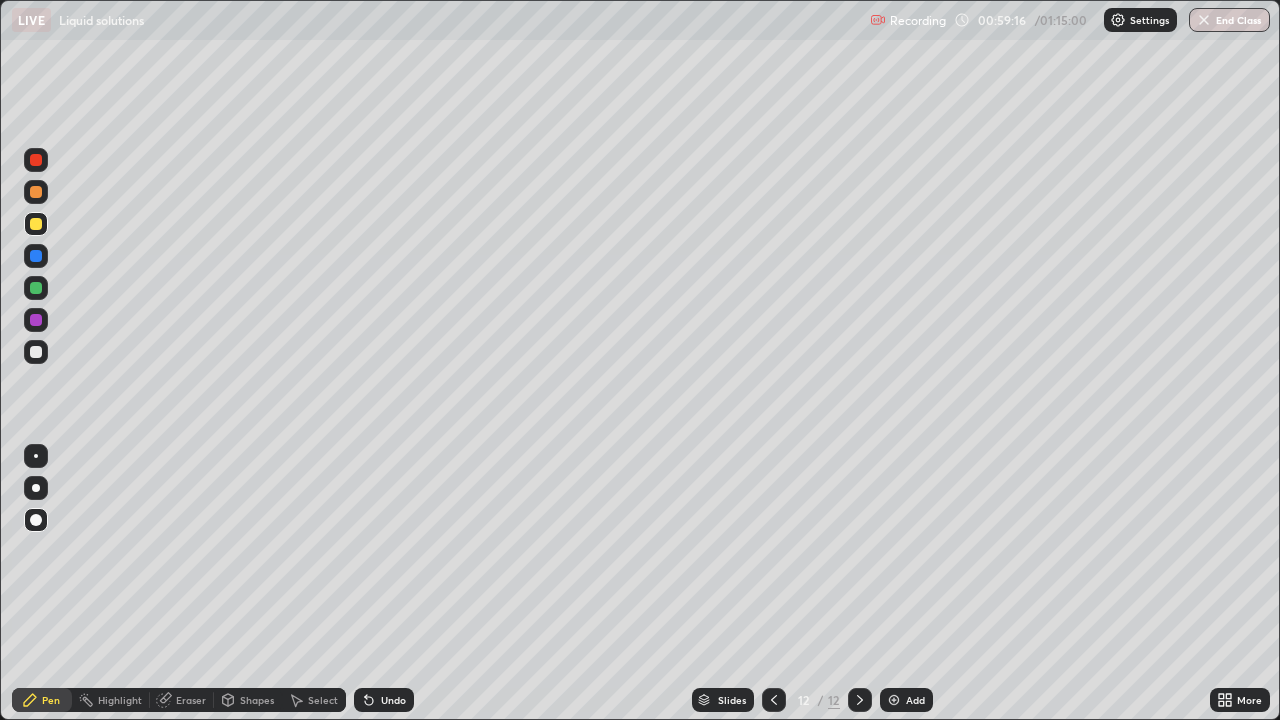 click at bounding box center (894, 700) 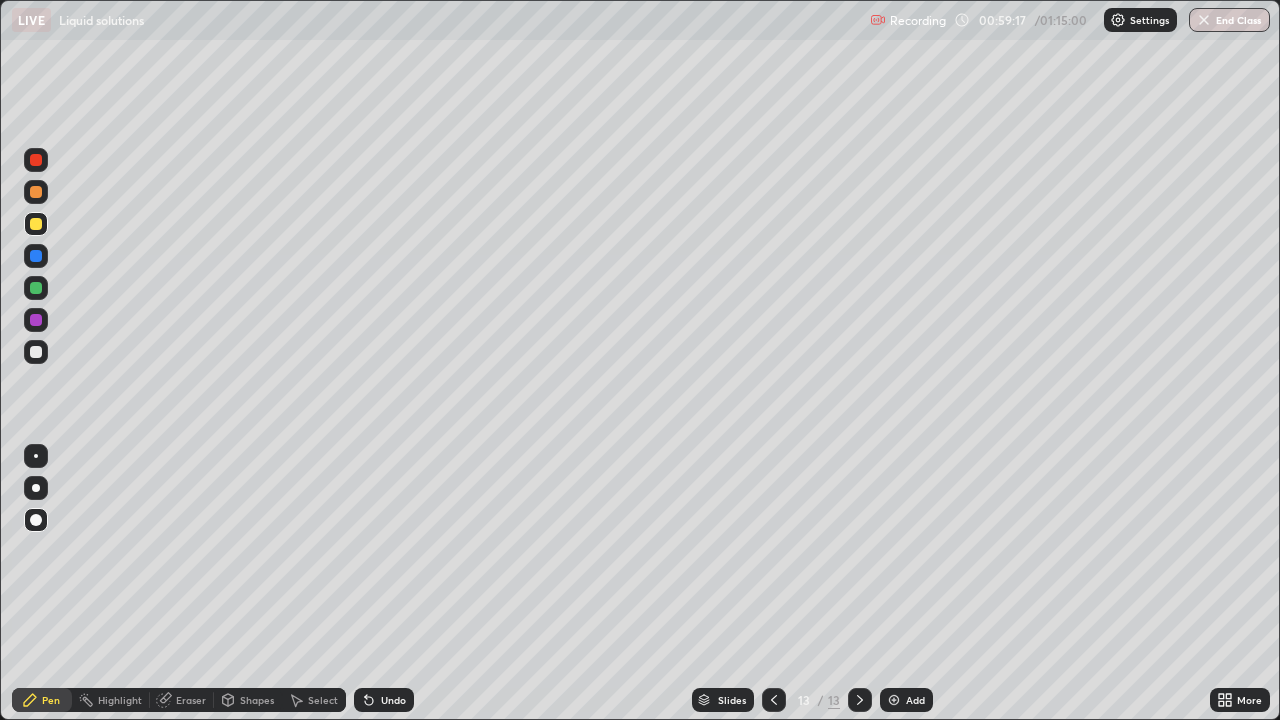 click at bounding box center (36, 352) 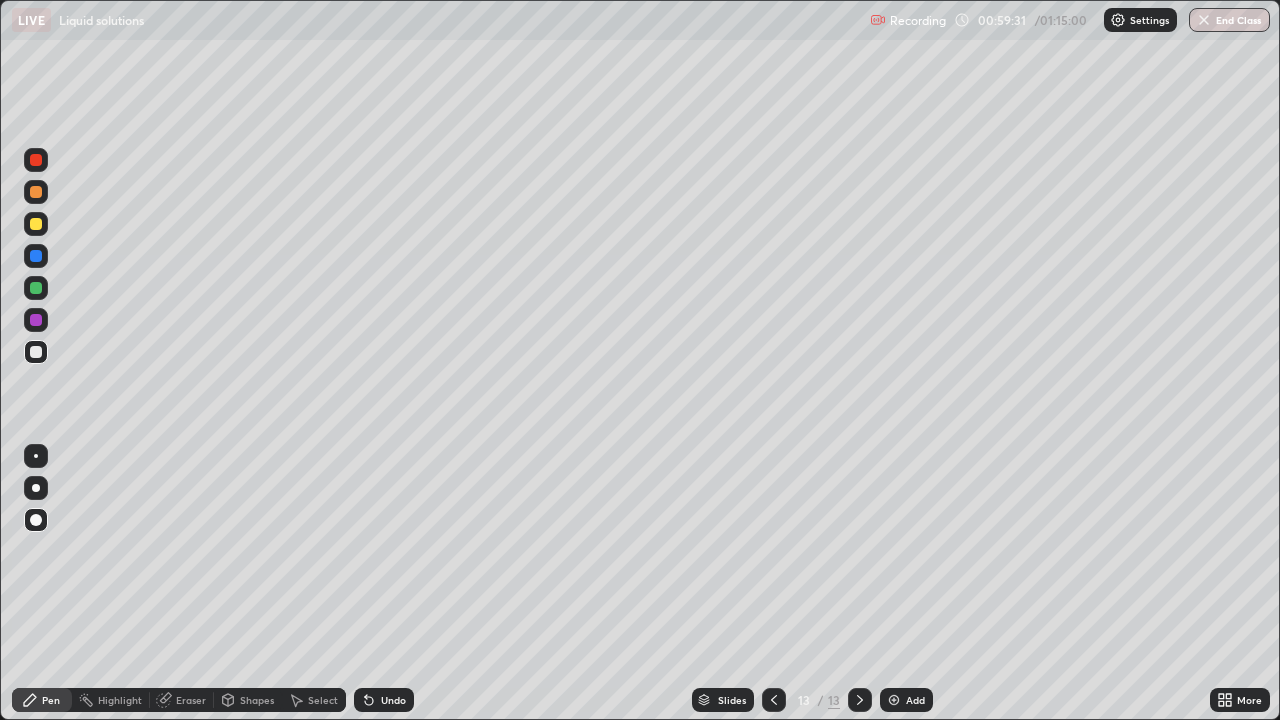 click at bounding box center [36, 224] 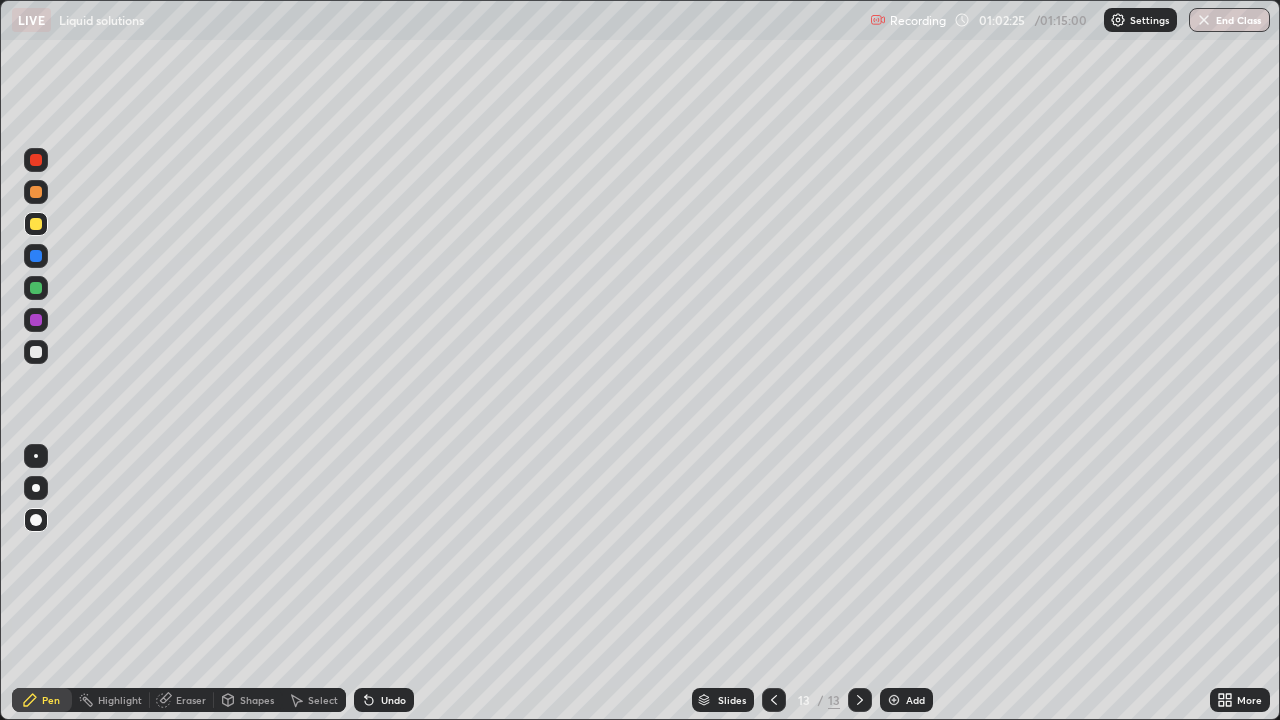 click on "Undo" at bounding box center (384, 700) 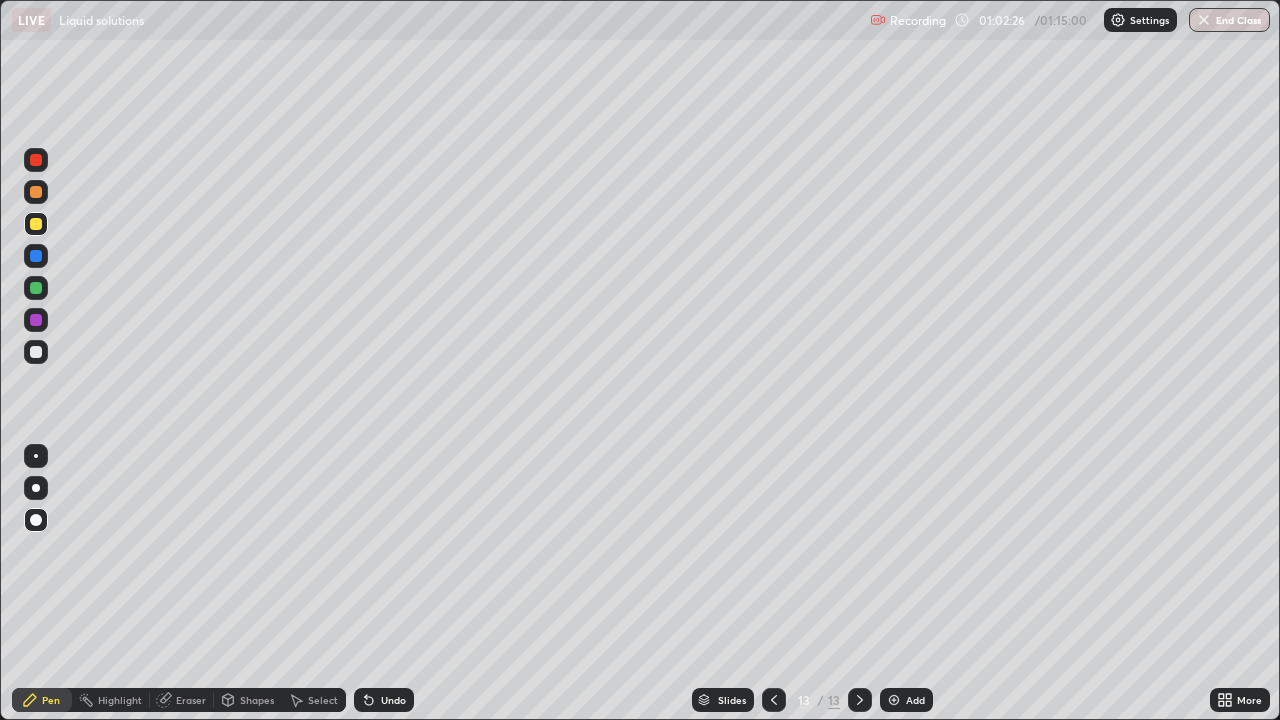 click on "Undo" at bounding box center (393, 700) 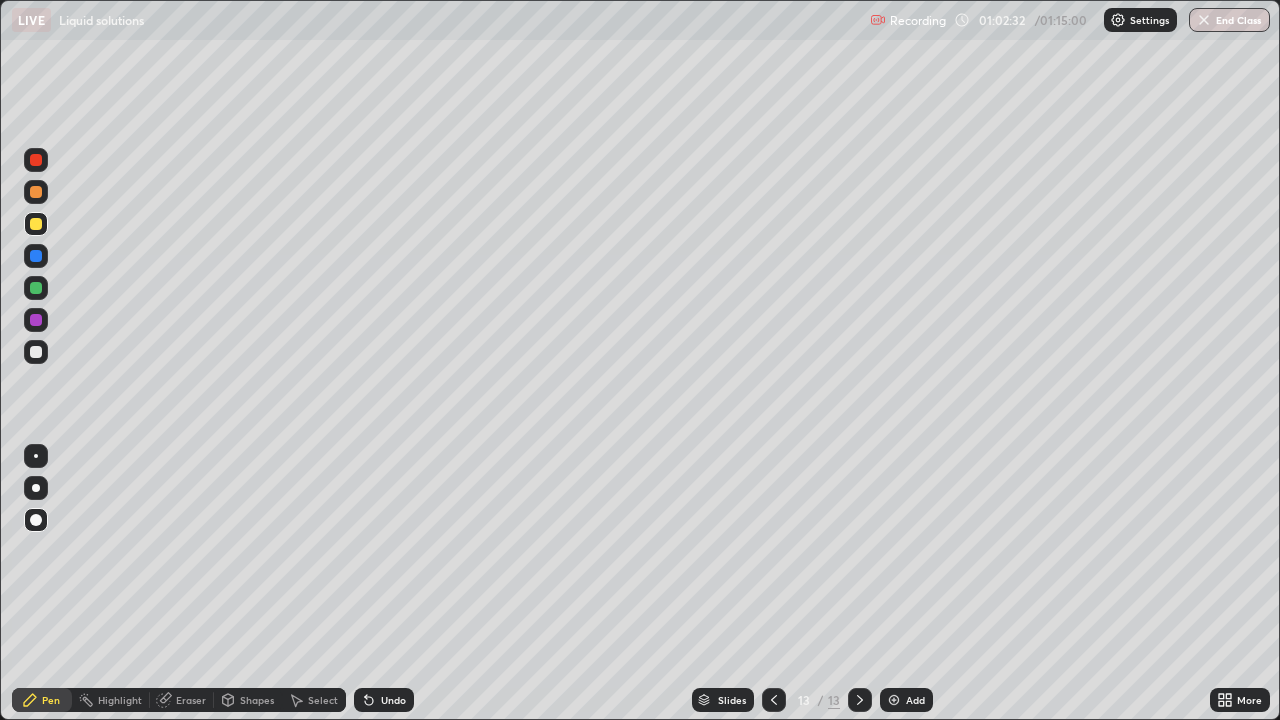 click at bounding box center [36, 224] 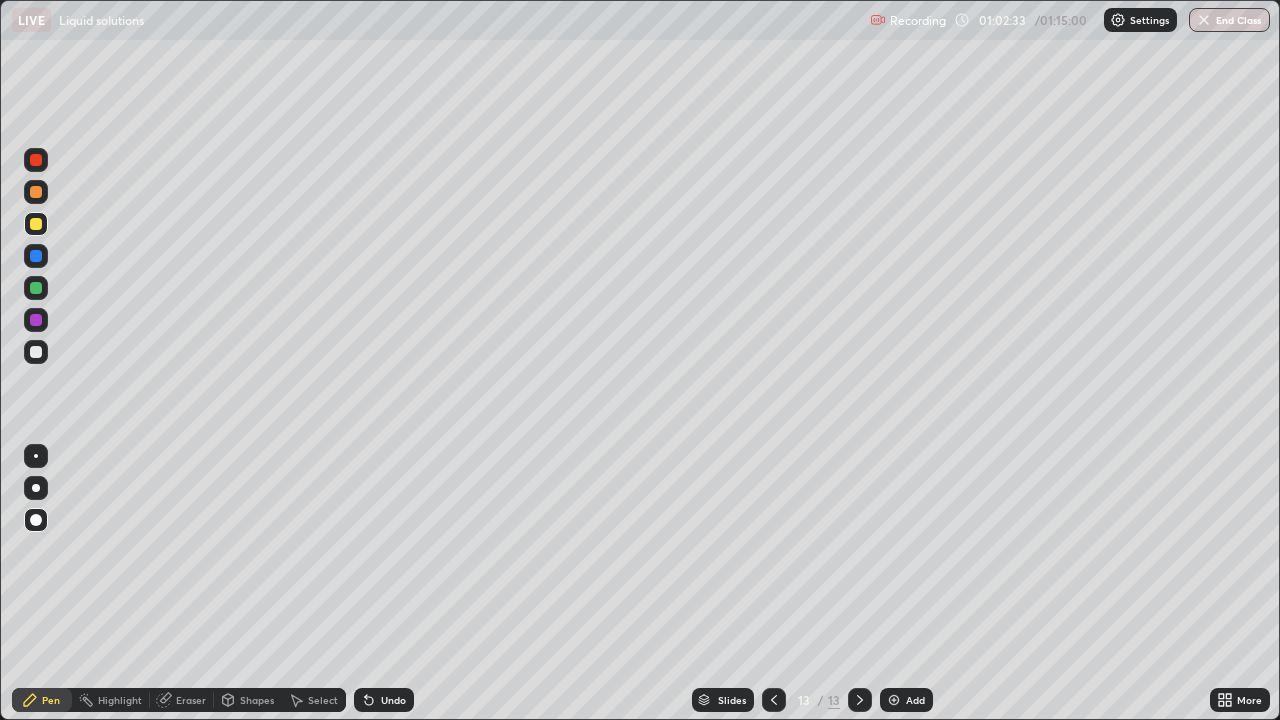 click at bounding box center [36, 192] 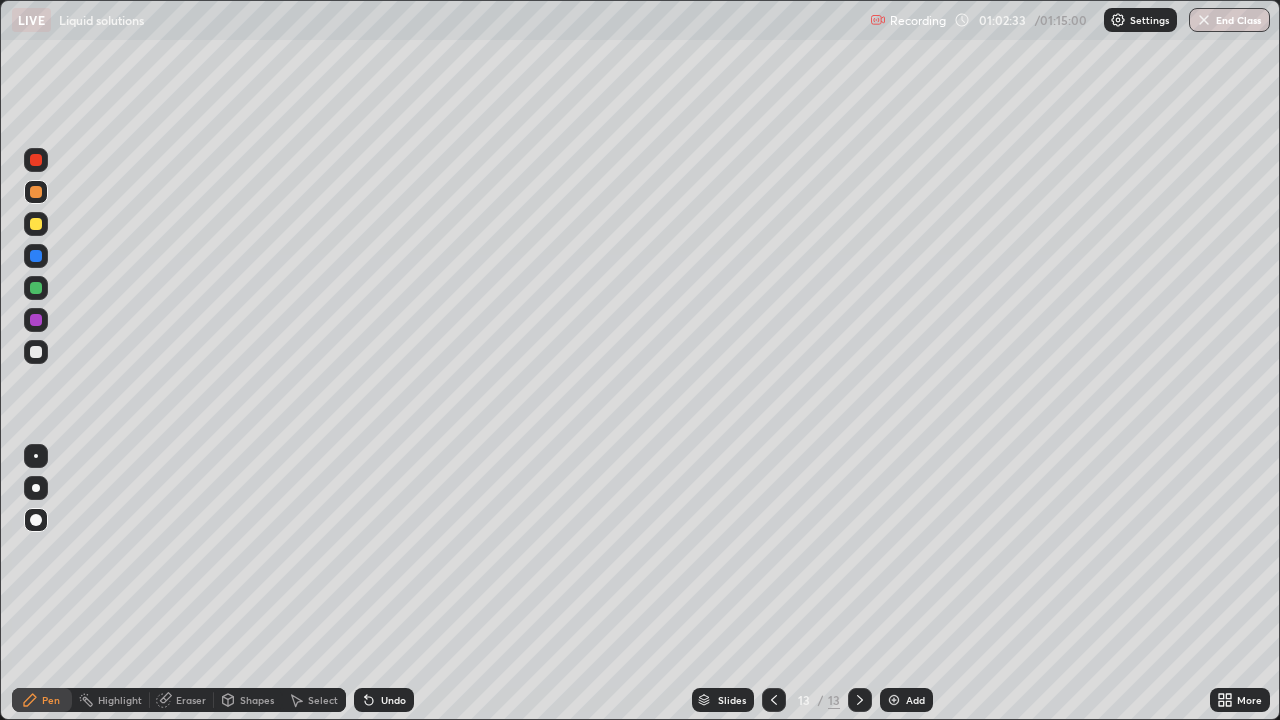 click at bounding box center [36, 160] 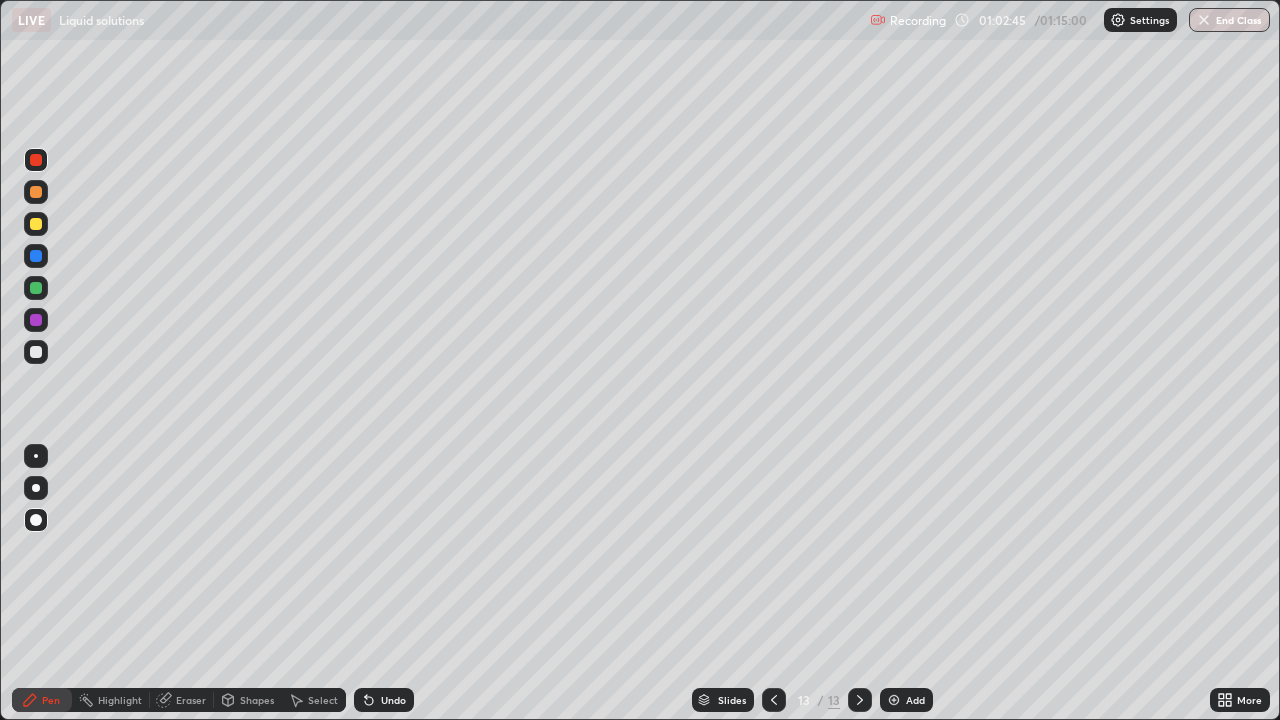 click at bounding box center [36, 224] 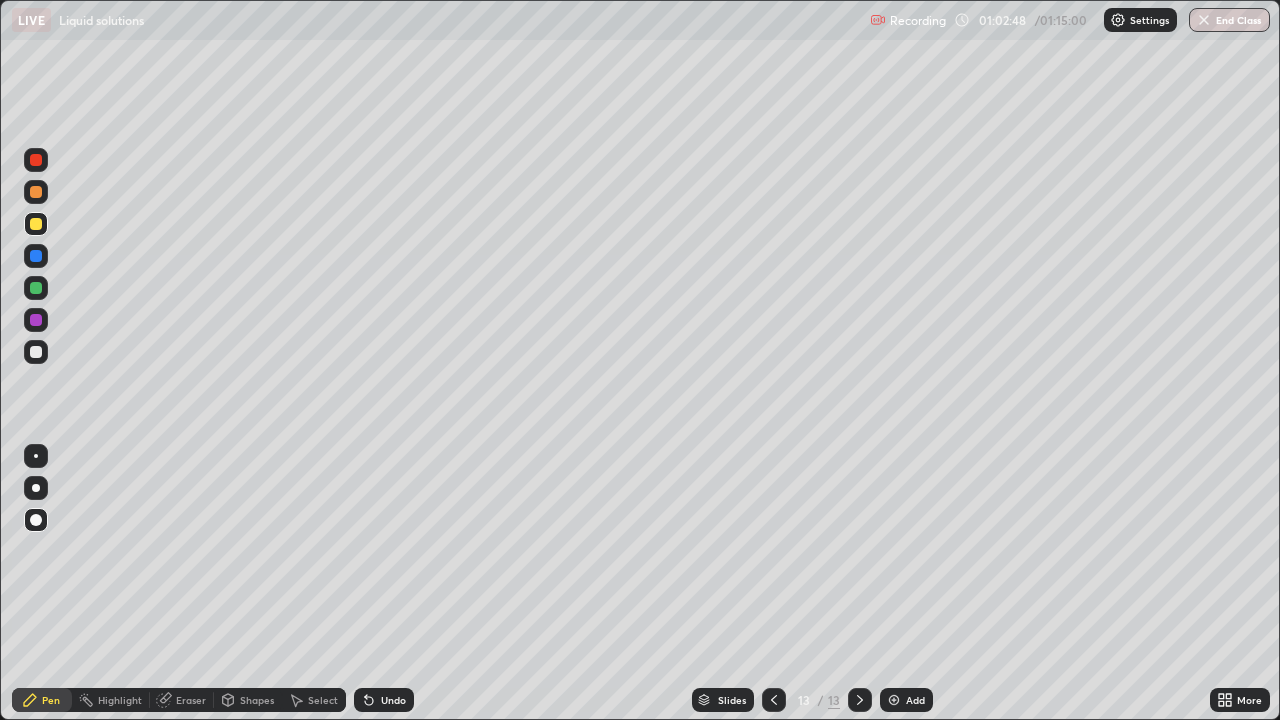 click at bounding box center [36, 352] 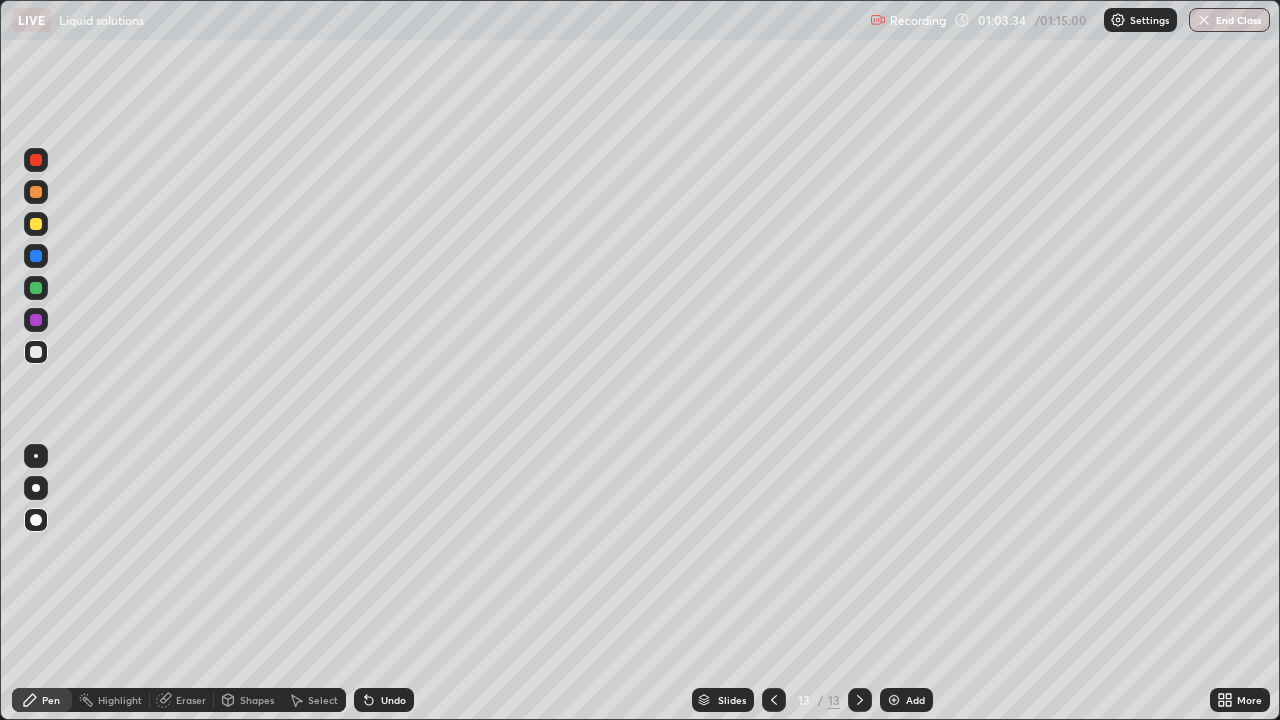 click on "Undo" at bounding box center [384, 700] 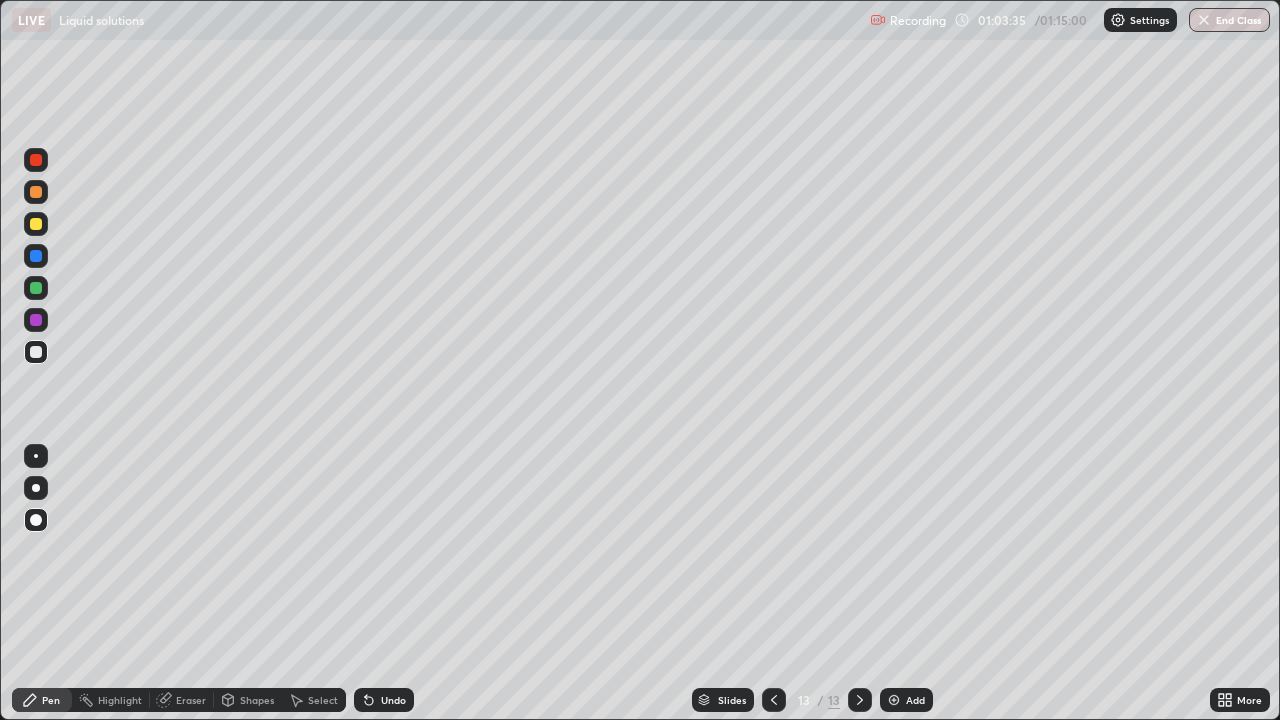 click on "Undo" at bounding box center [393, 700] 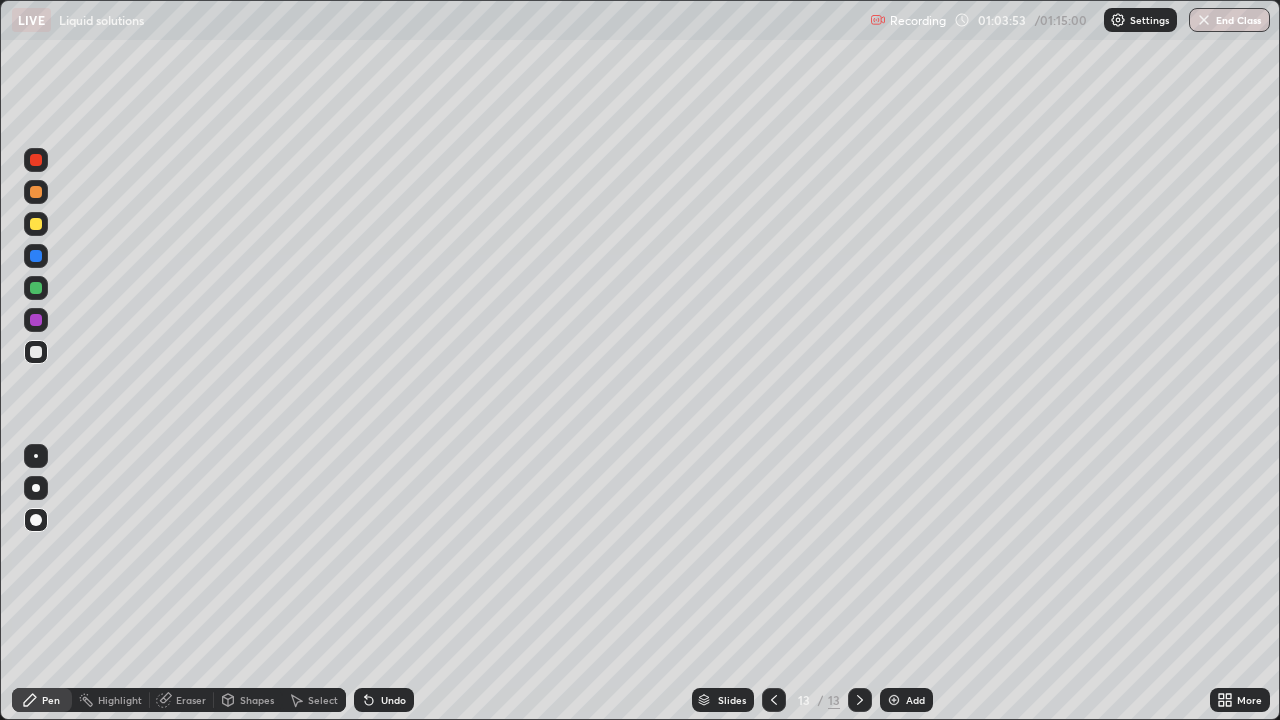 click at bounding box center (36, 224) 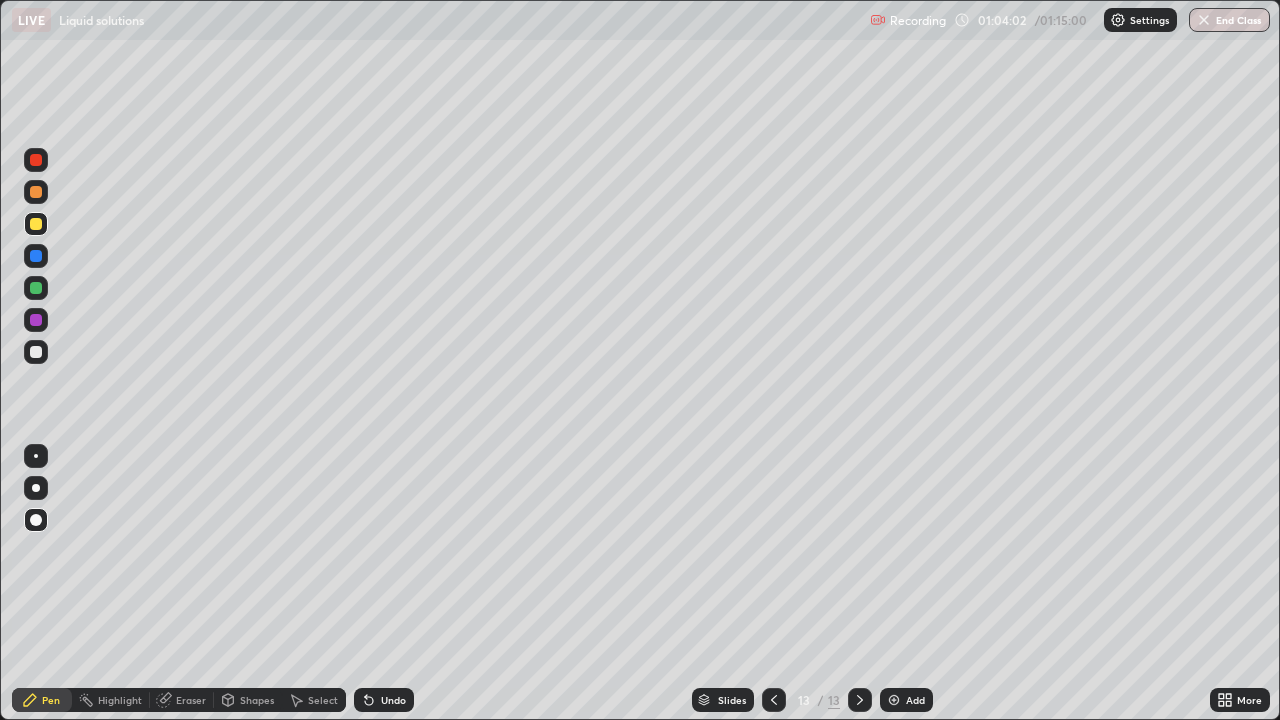 click at bounding box center (36, 352) 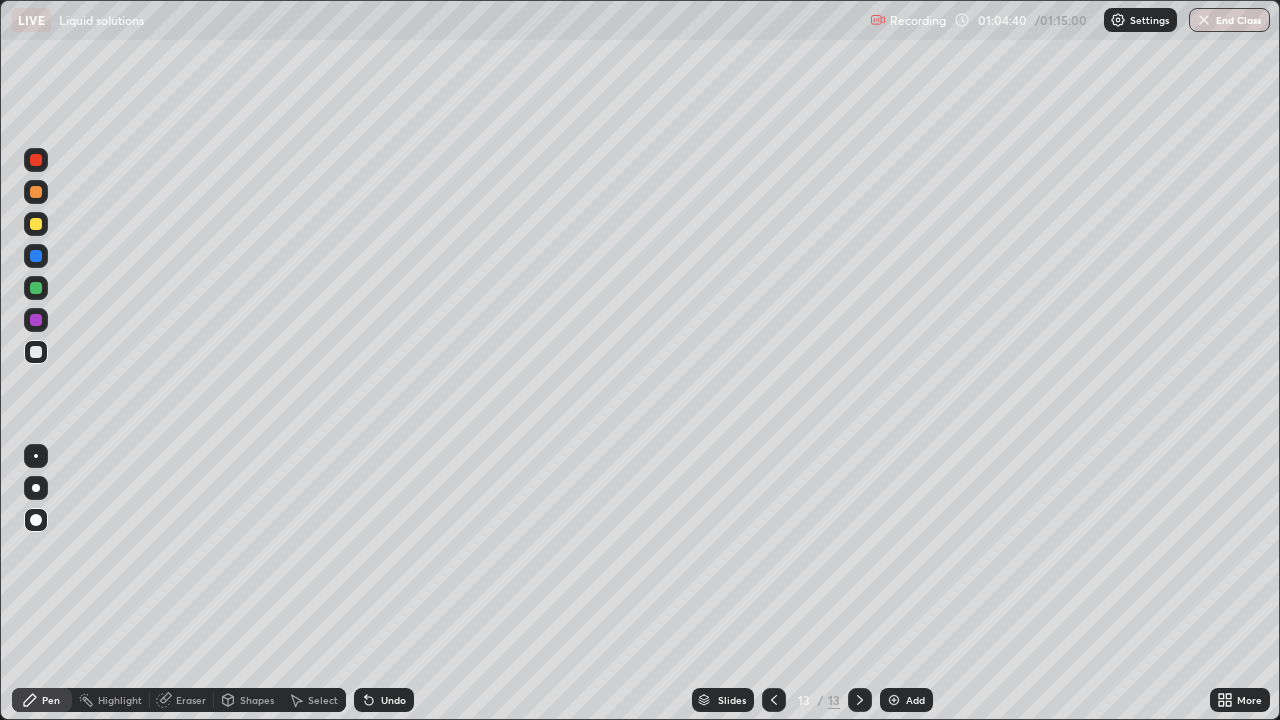 click 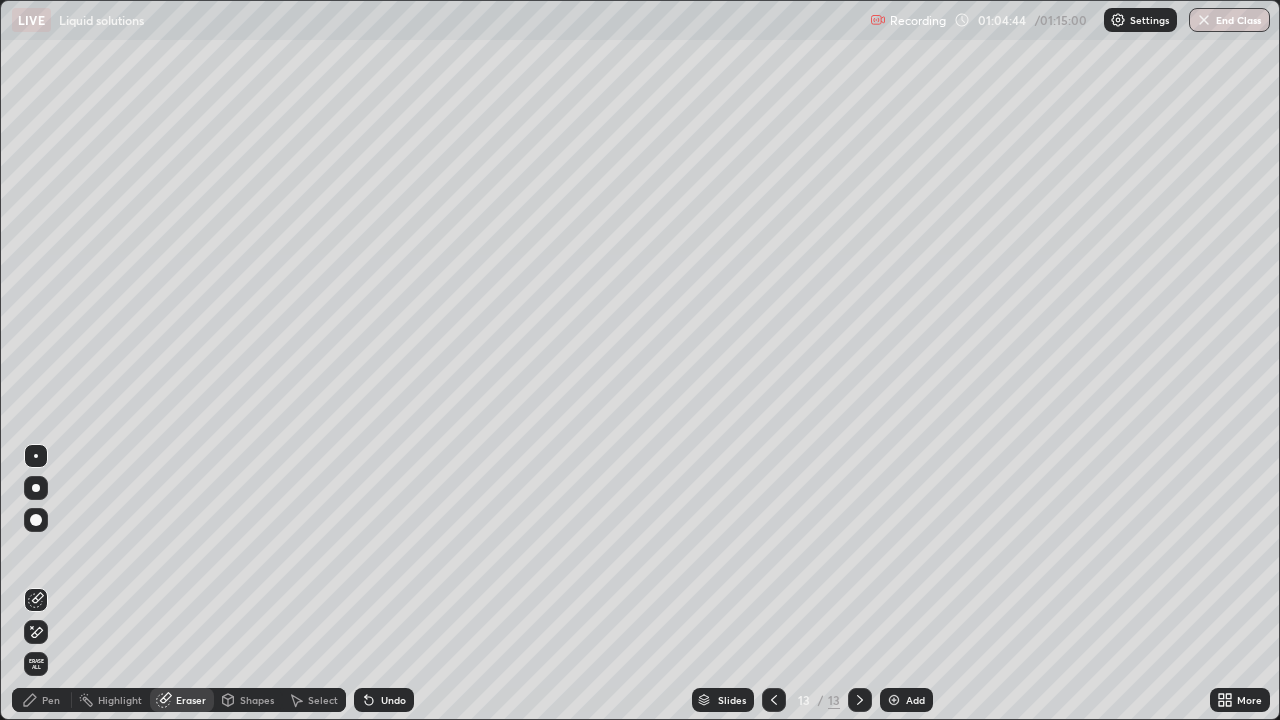 click on "Pen" at bounding box center [51, 700] 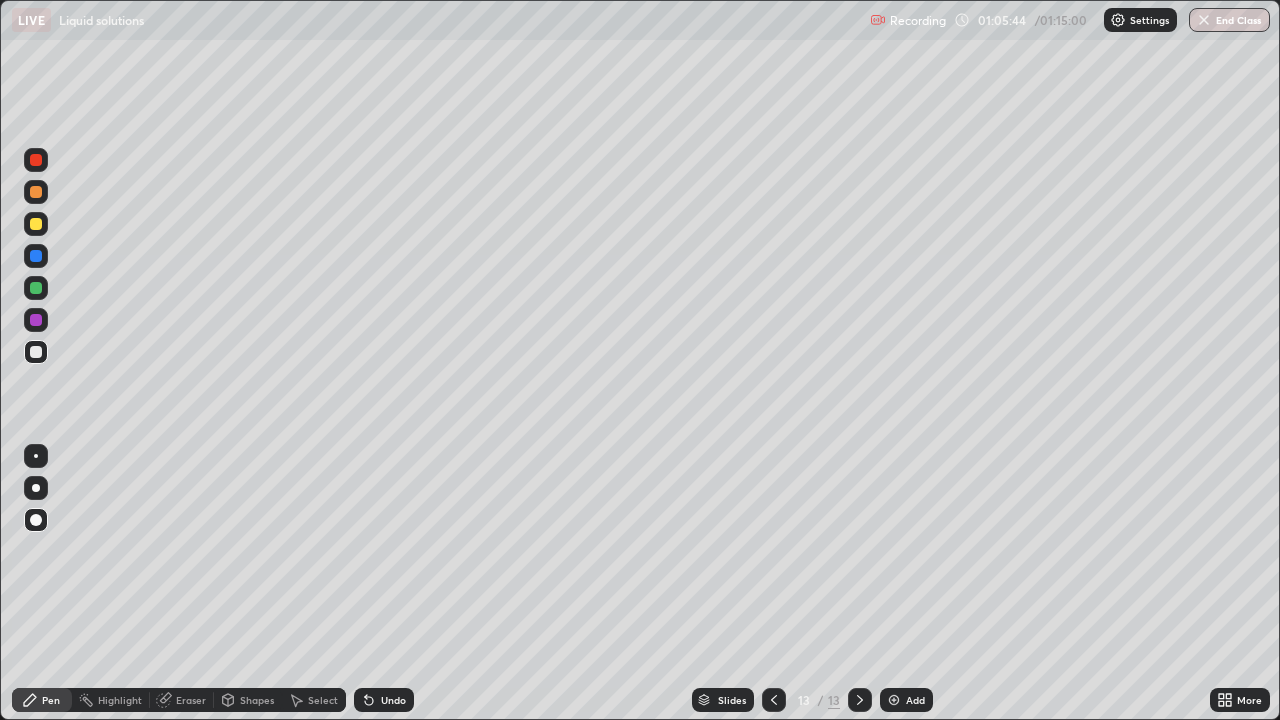 click at bounding box center (36, 224) 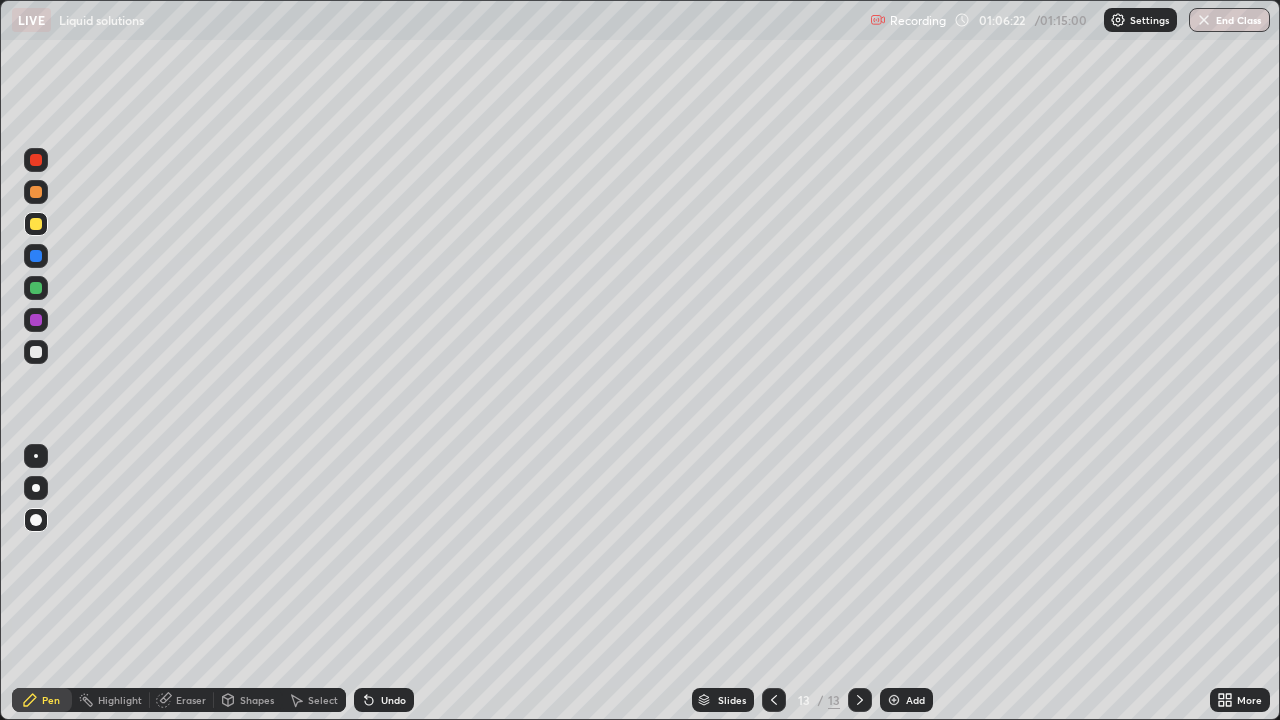 click at bounding box center (36, 352) 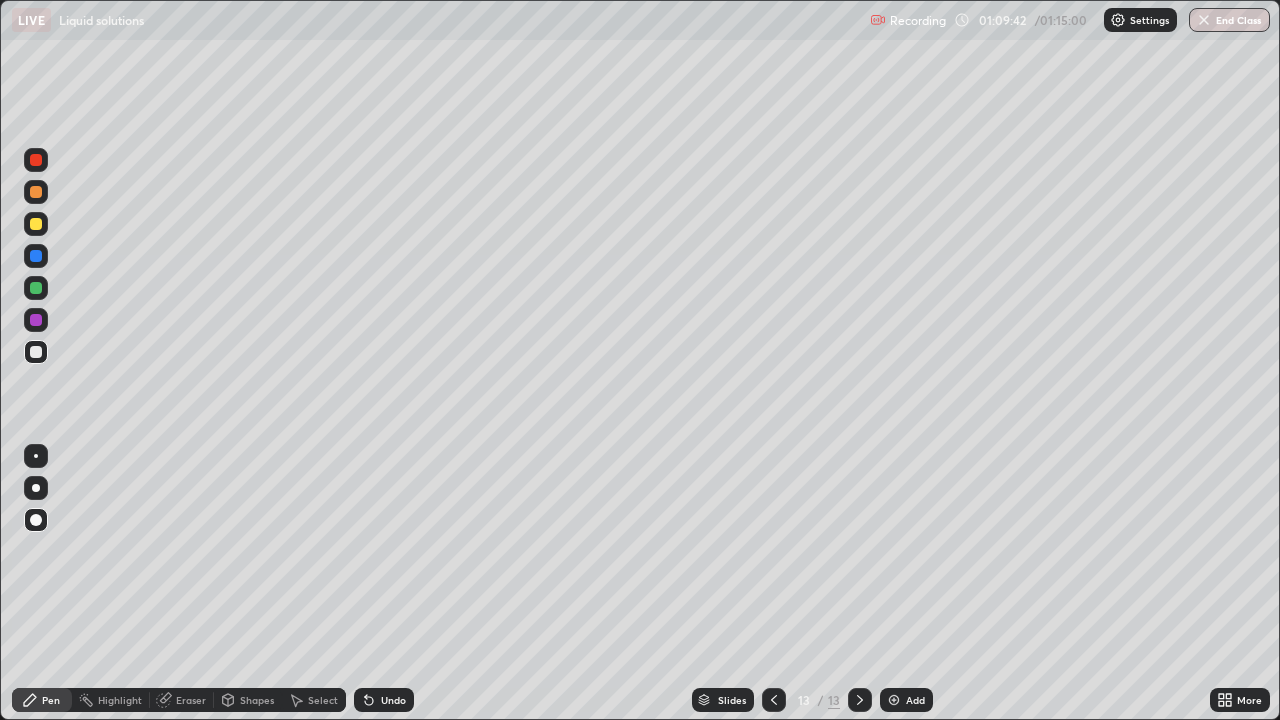 click on "End Class" at bounding box center [1229, 20] 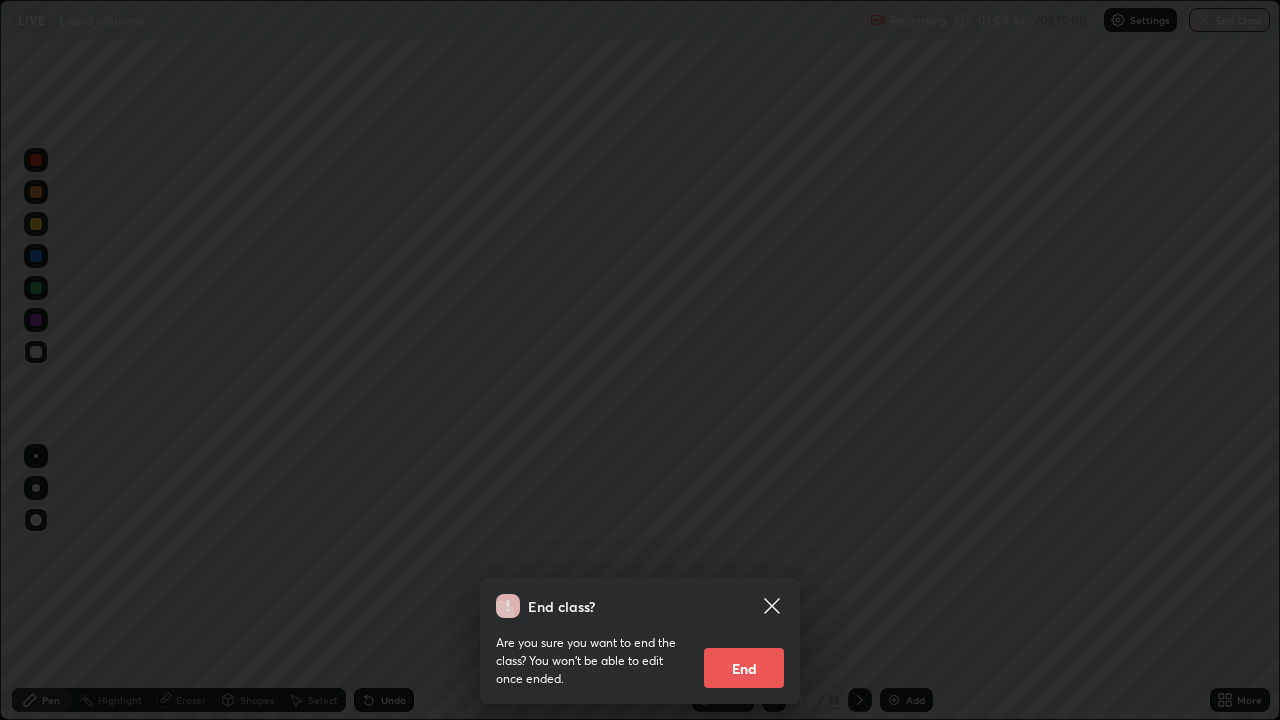 click on "End" at bounding box center (744, 668) 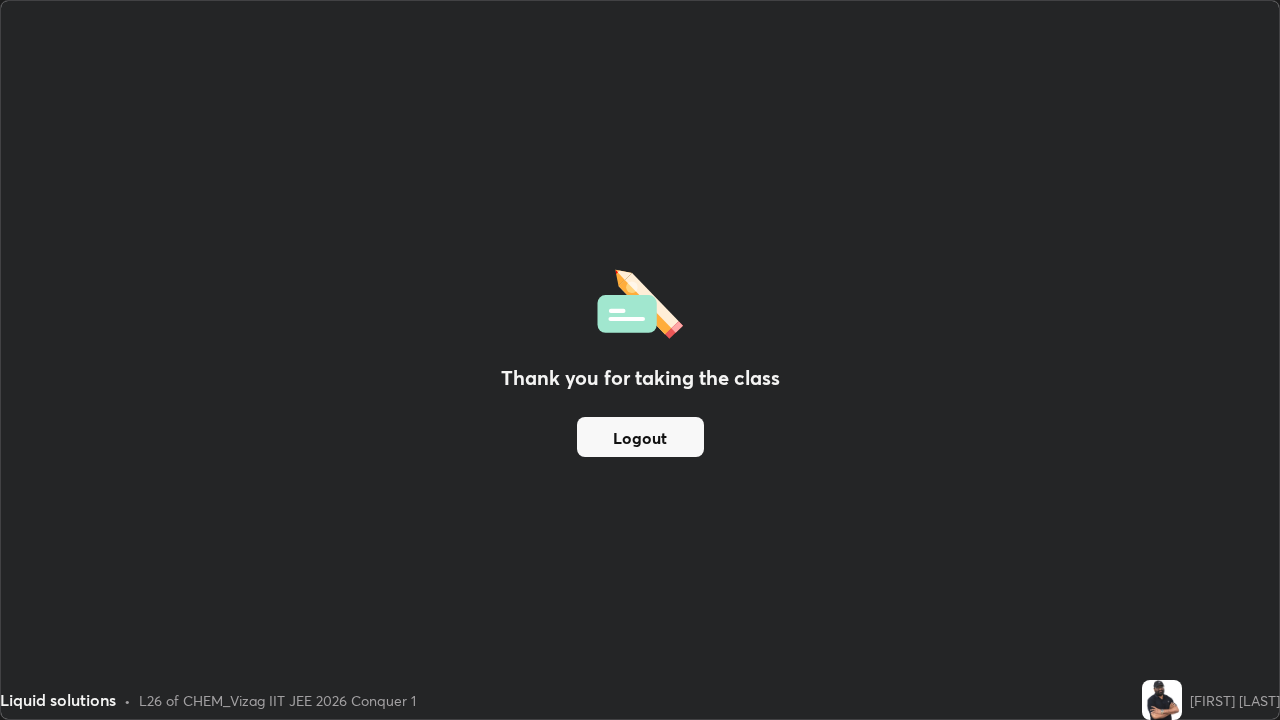 click on "Logout" at bounding box center (640, 437) 